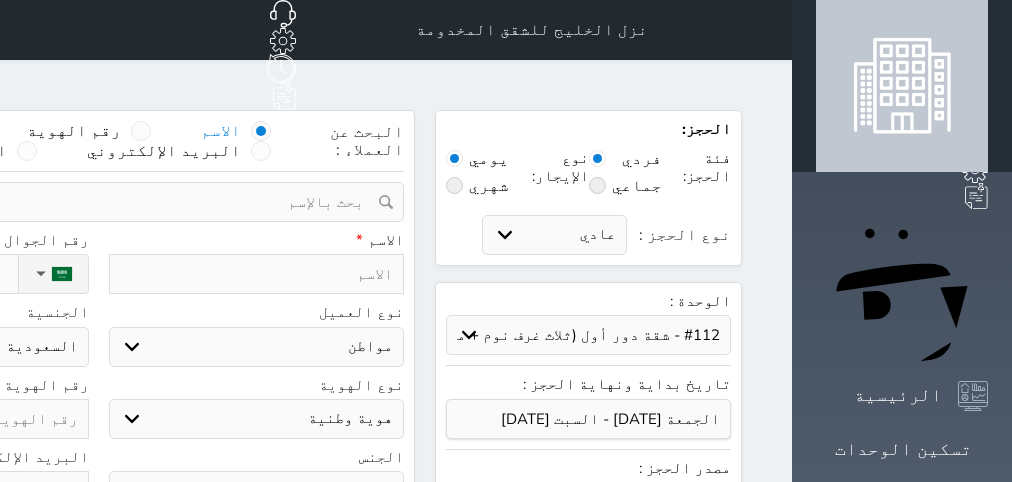 select on "9420" 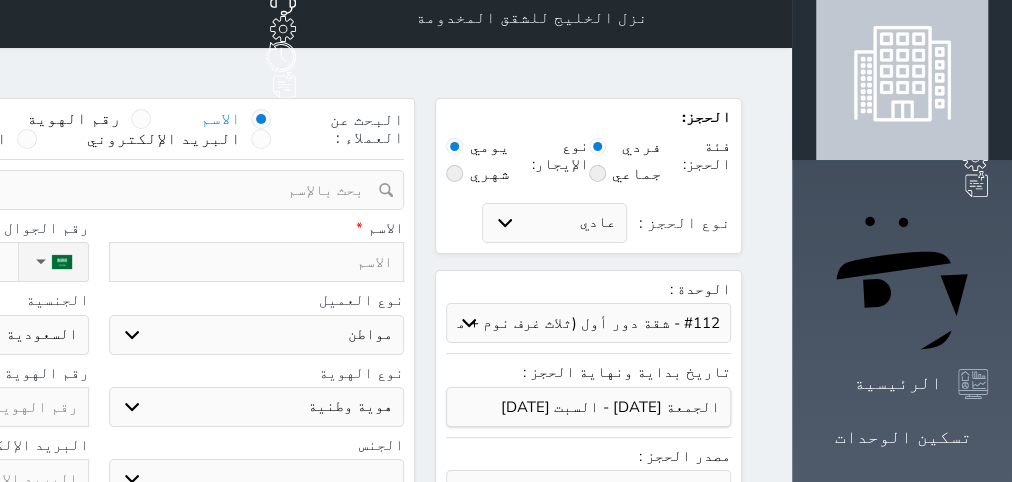 scroll, scrollTop: 0, scrollLeft: 0, axis: both 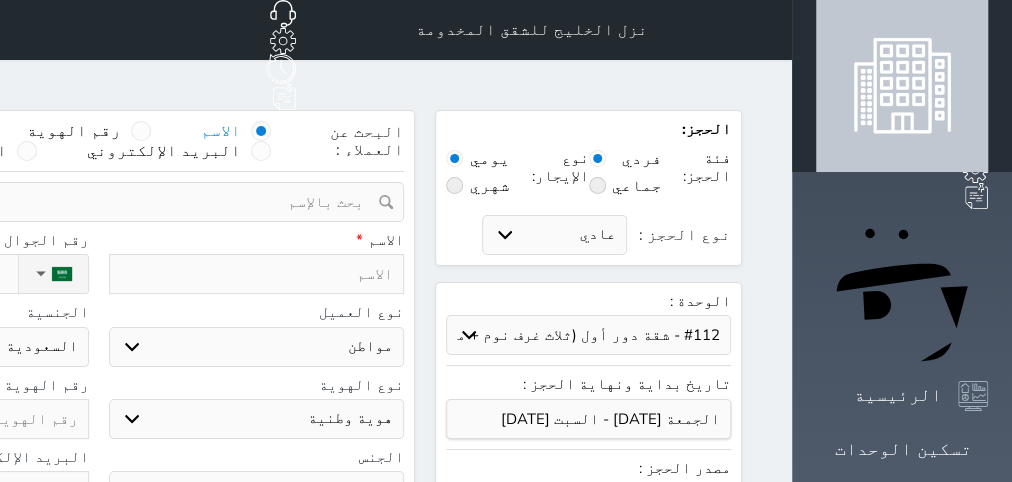 type on "1.18" 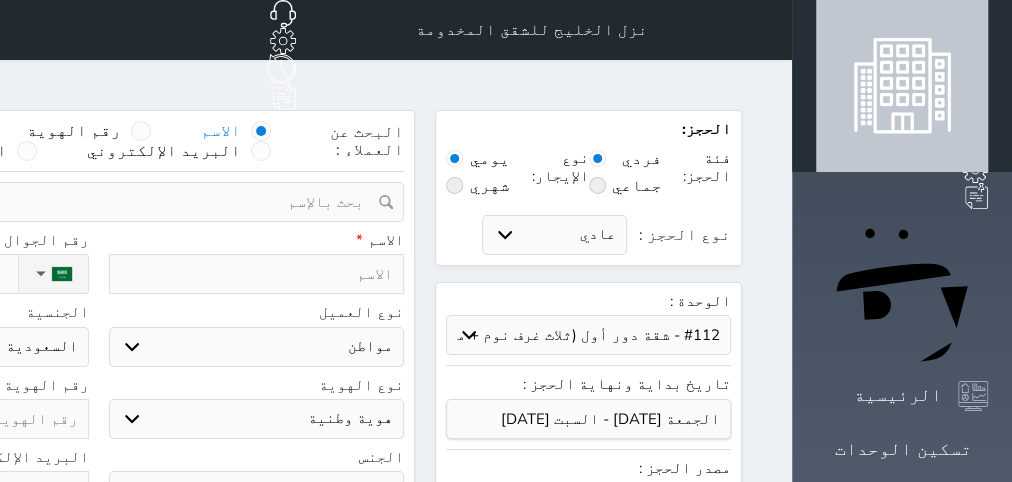 drag, startPoint x: 535, startPoint y: 353, endPoint x: 516, endPoint y: 371, distance: 26.172504 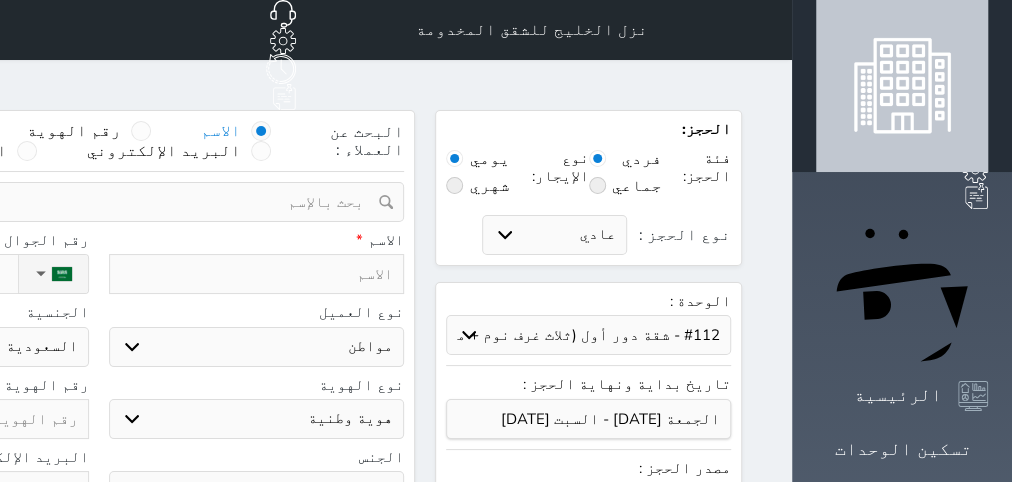 click on "ذكر   انثى" at bounding box center (257, 491) 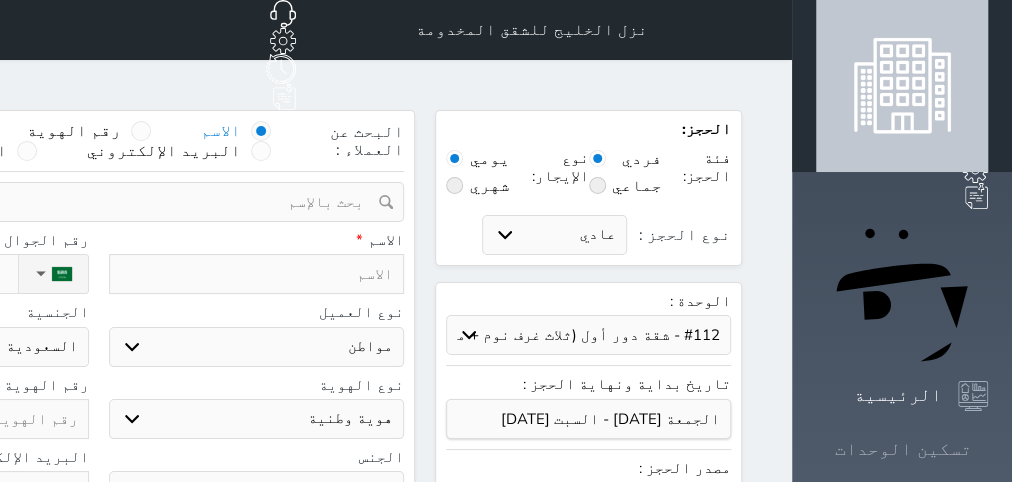 click on "تسكين الوحدات" at bounding box center (903, 449) 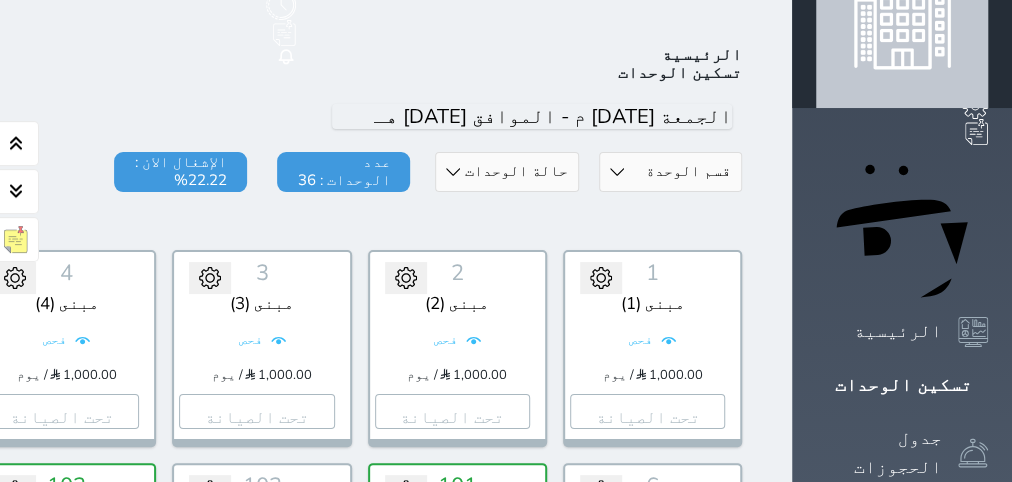 scroll, scrollTop: 0, scrollLeft: 0, axis: both 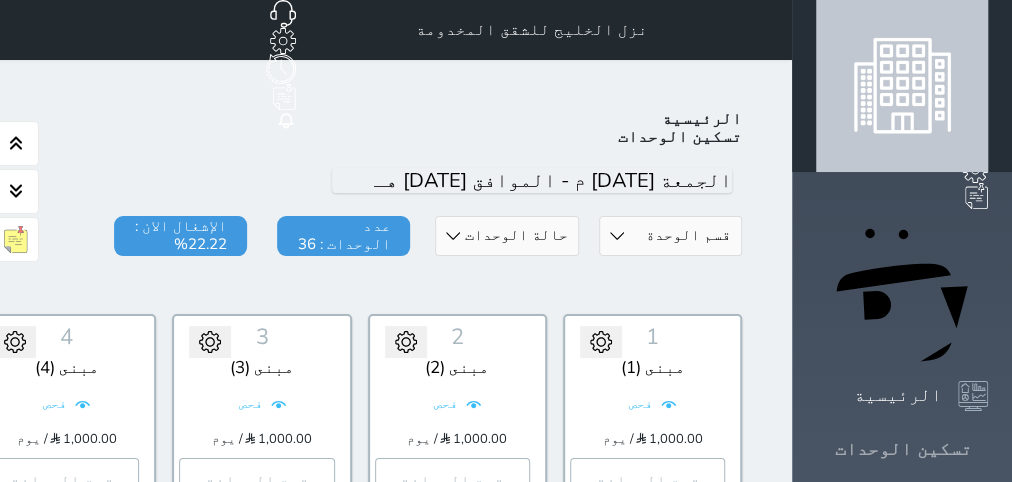 click on "تسكين الوحدات" at bounding box center [903, 449] 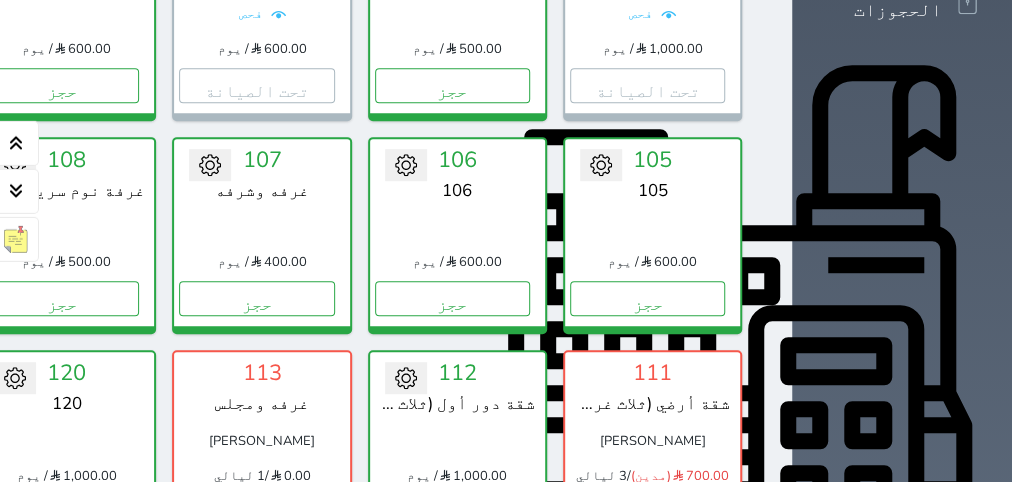 scroll, scrollTop: 630, scrollLeft: 0, axis: vertical 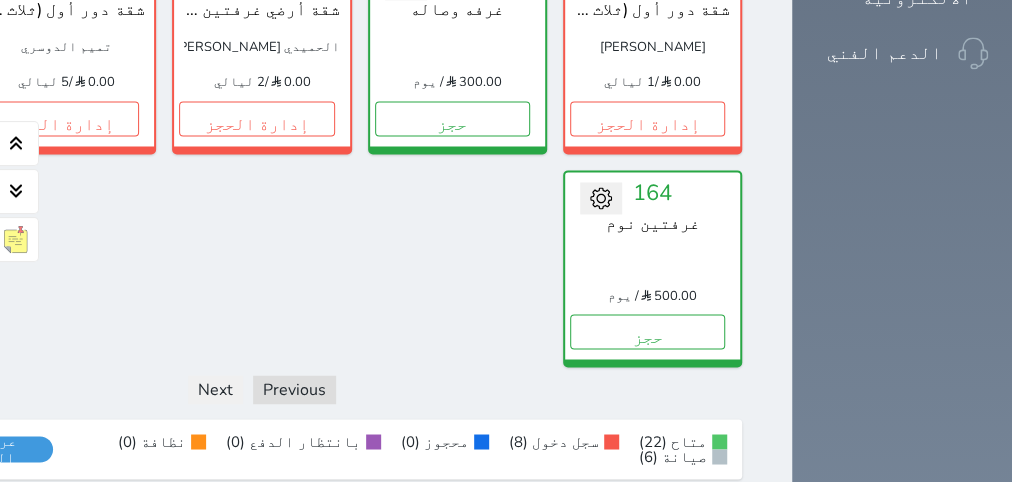 click on "حجز" at bounding box center (256, -96) 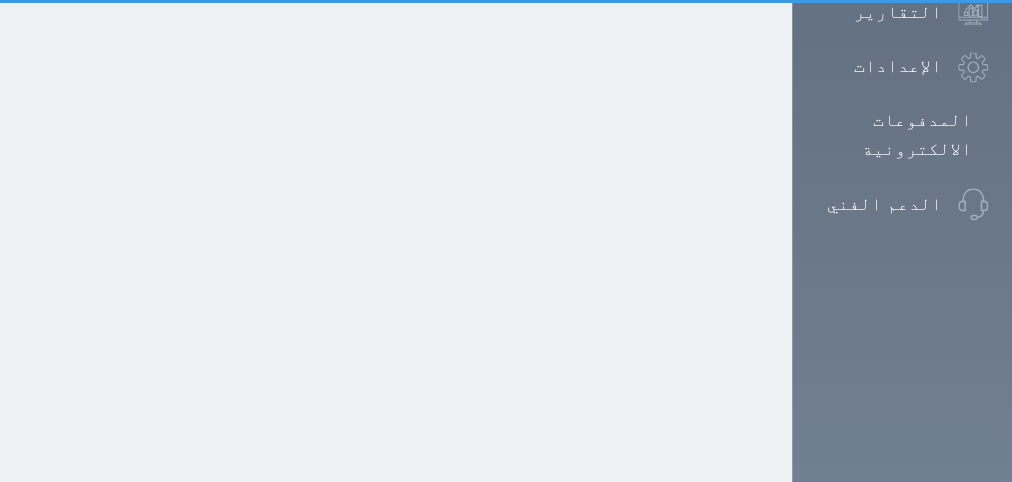 select on "1" 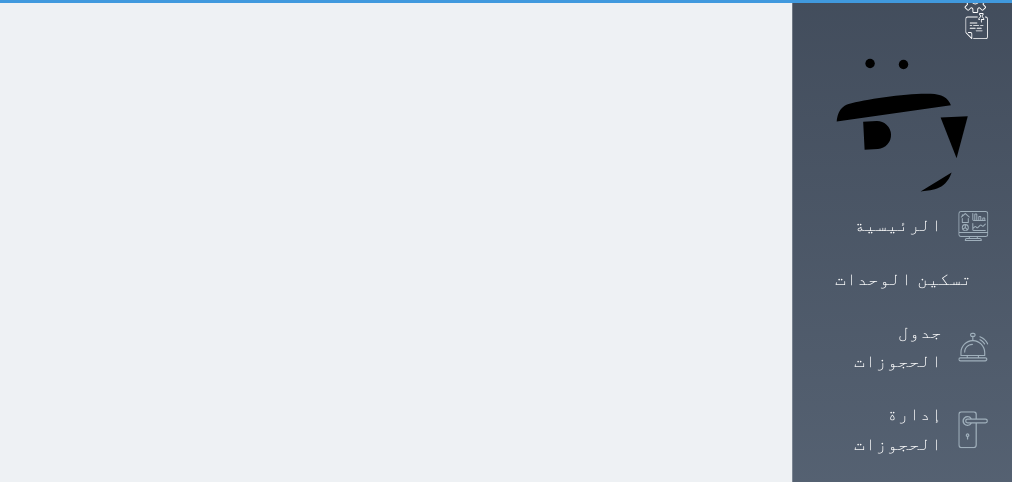scroll, scrollTop: 27, scrollLeft: 0, axis: vertical 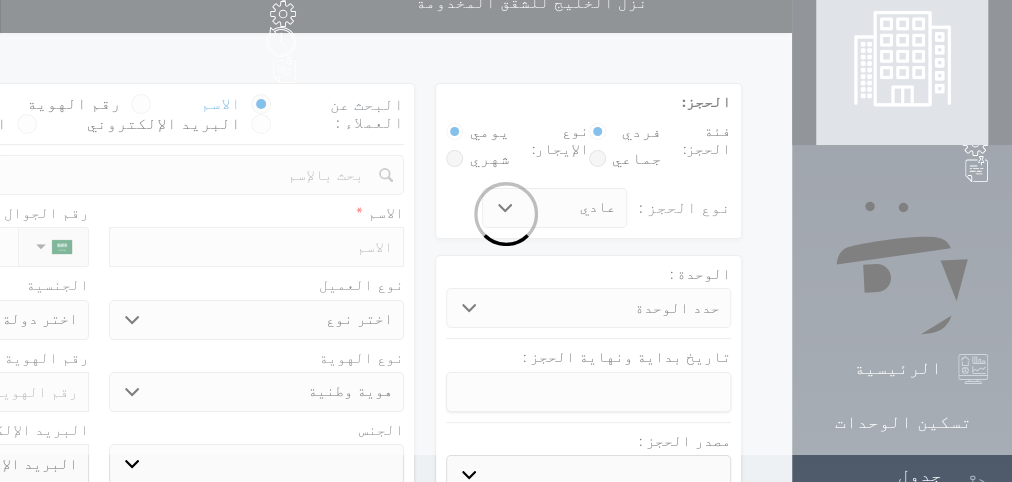 select 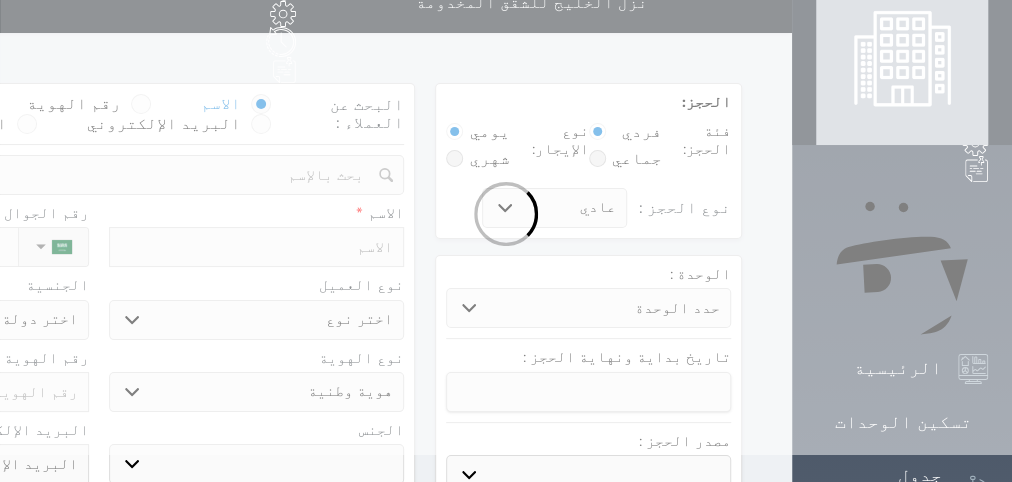 select 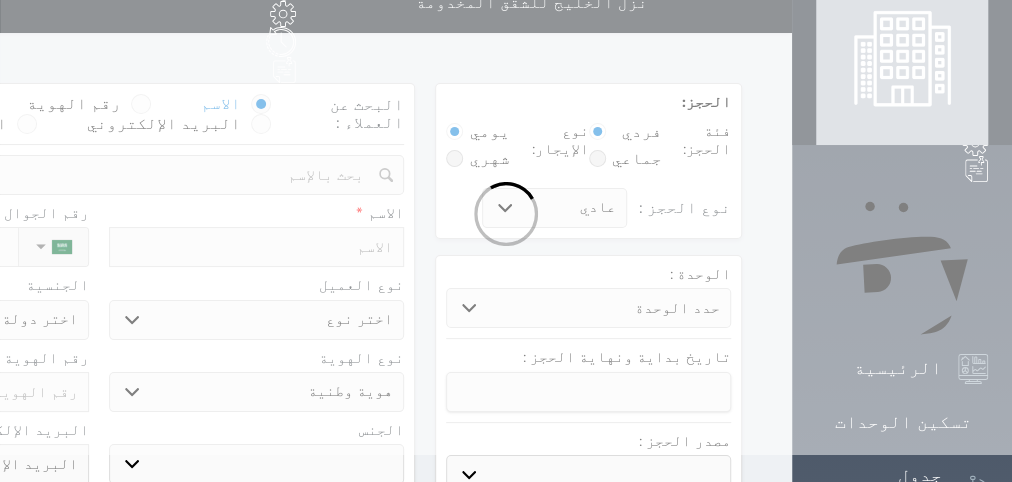 select 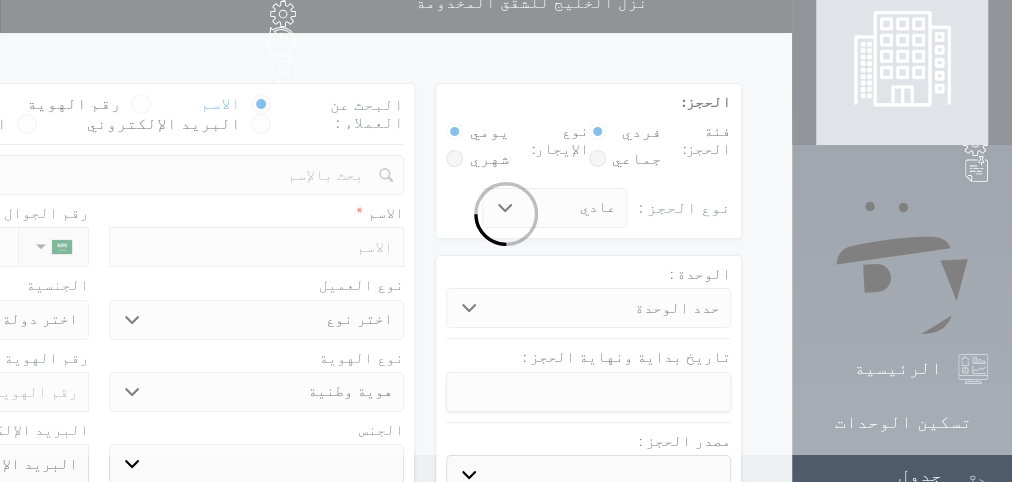 select 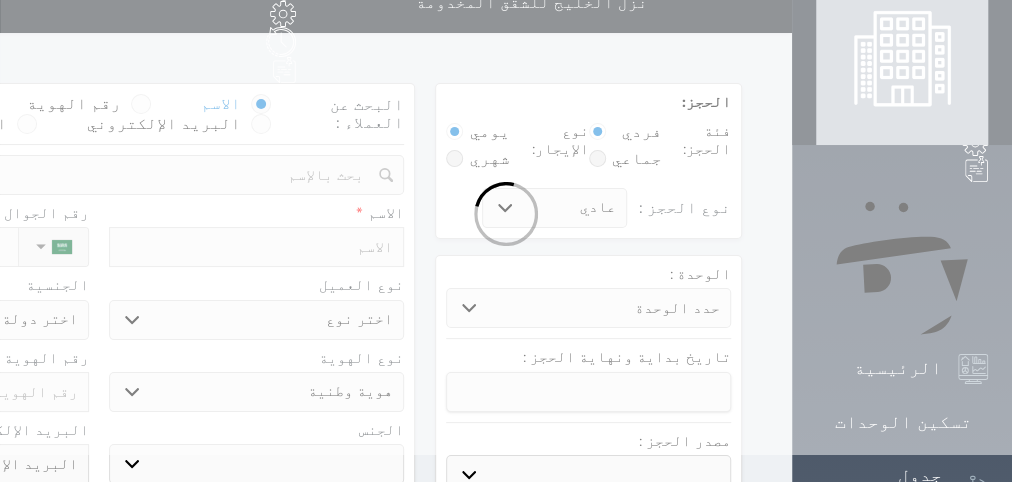 scroll, scrollTop: 0, scrollLeft: 0, axis: both 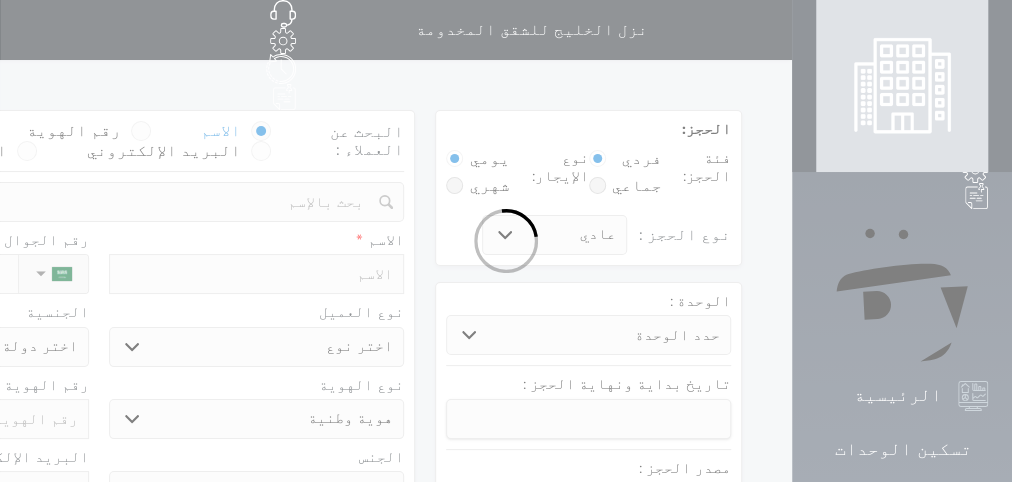 select 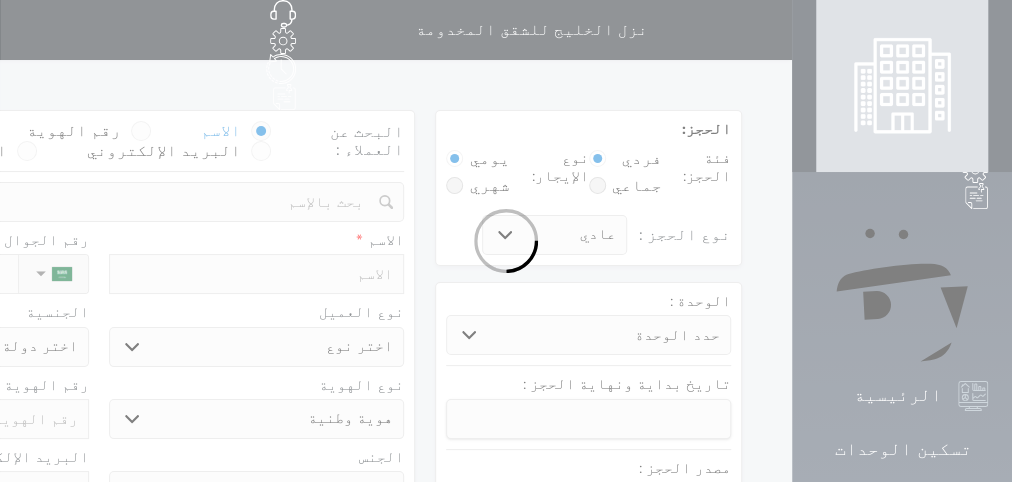 select on "5743" 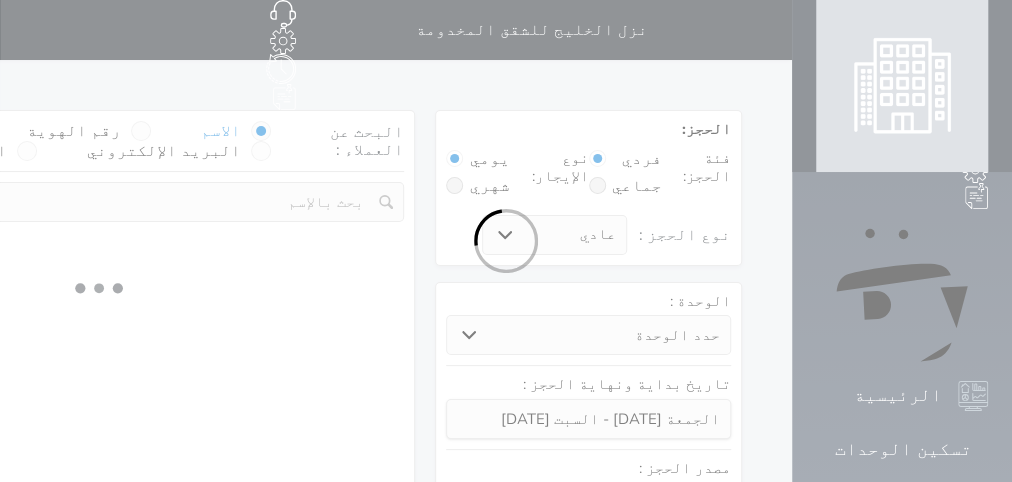 select 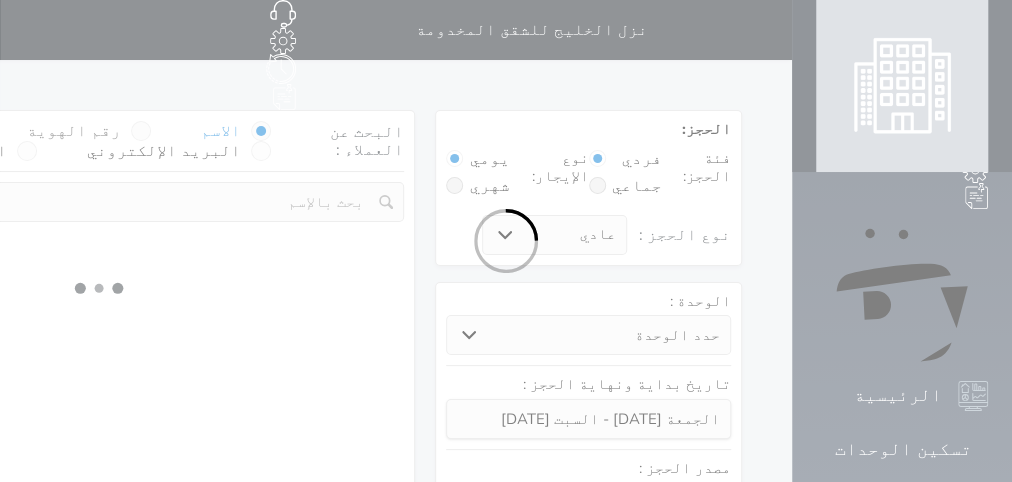 select on "1" 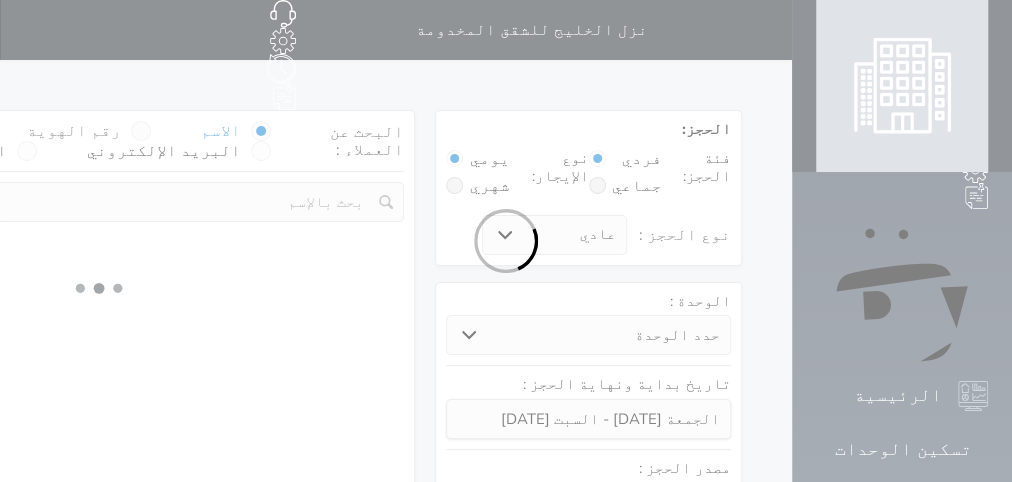 select on "113" 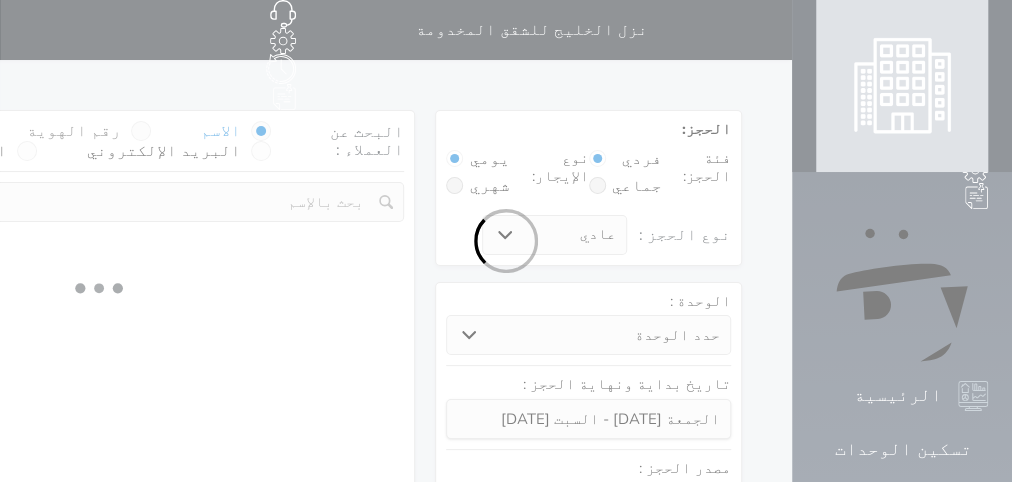 select on "1" 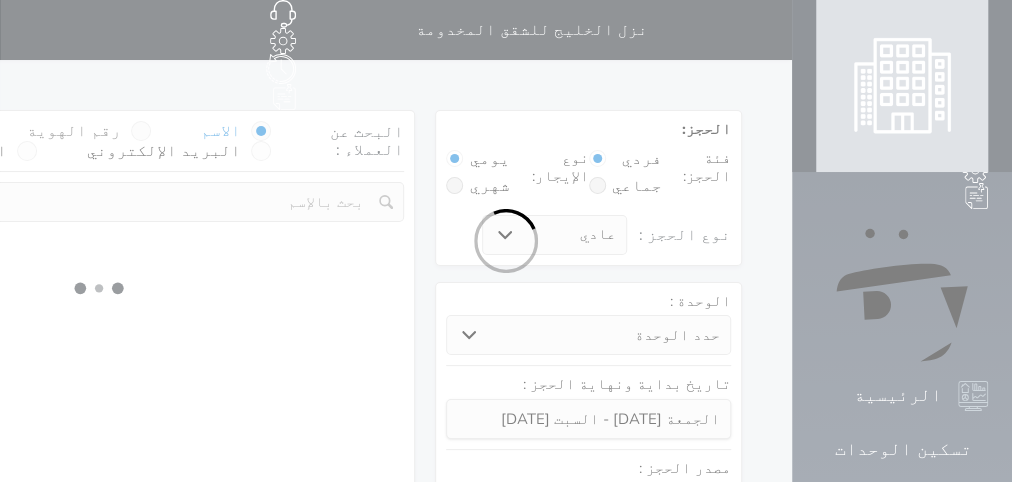 select 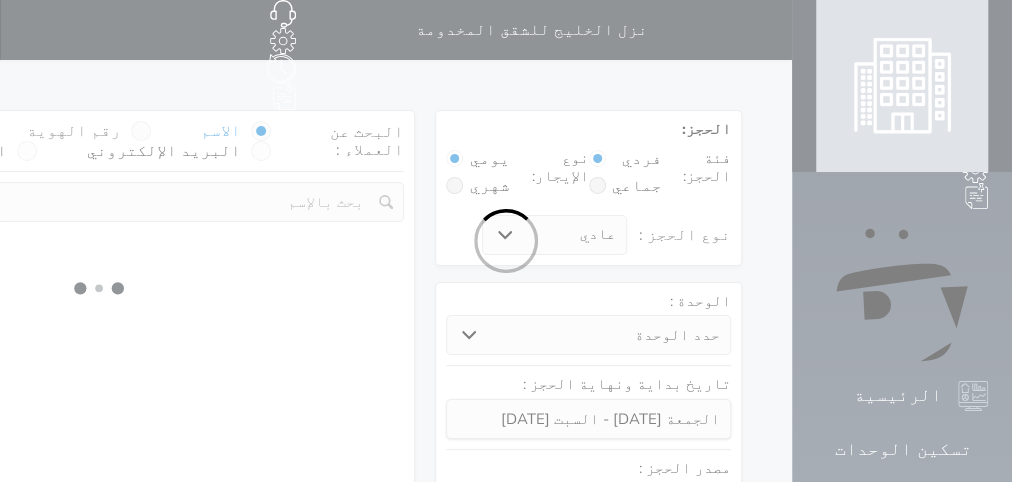 select on "7" 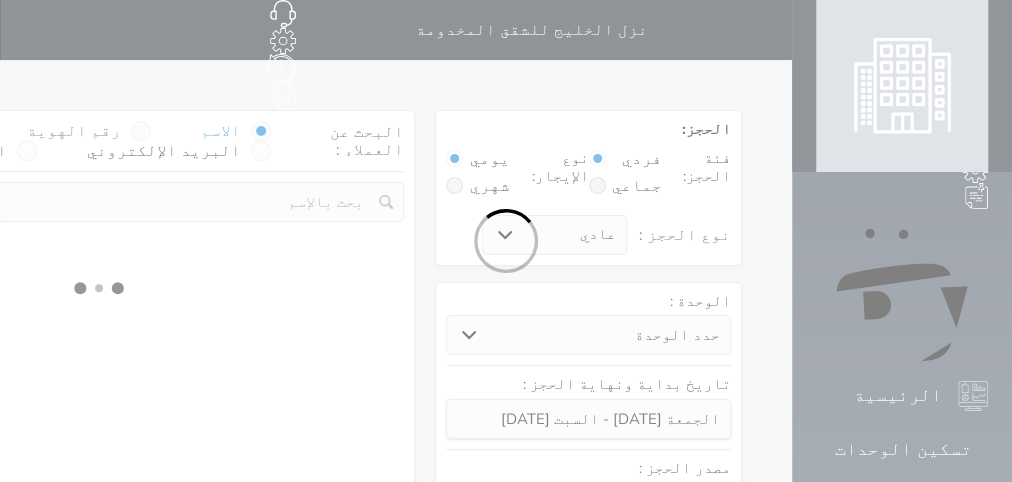 select 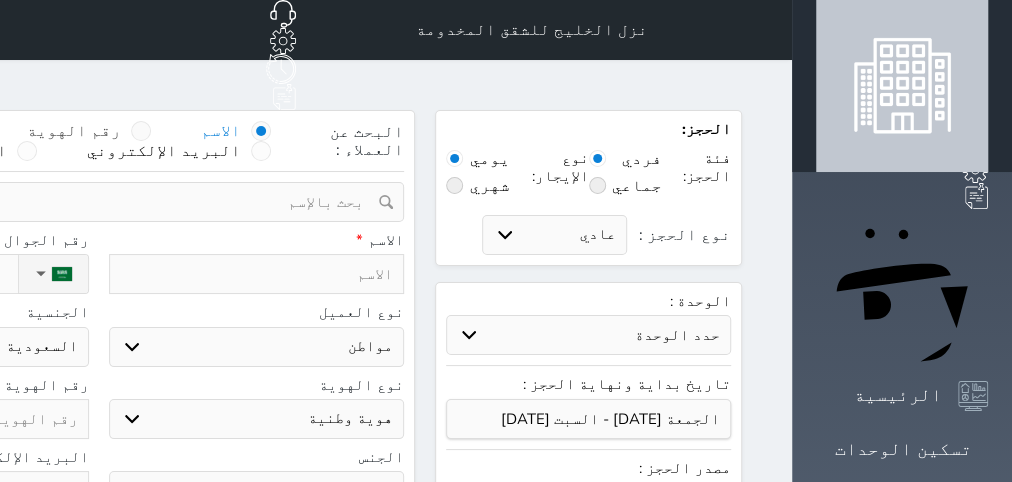 select 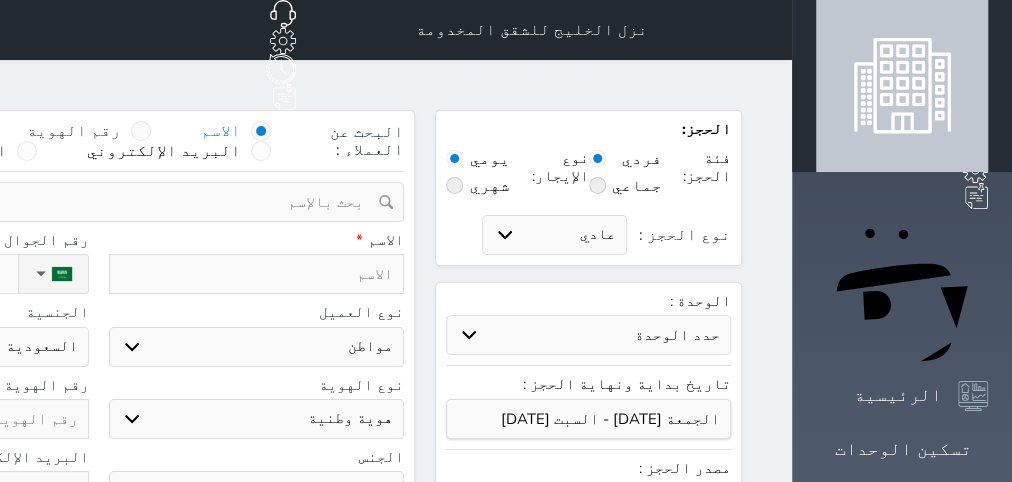 select 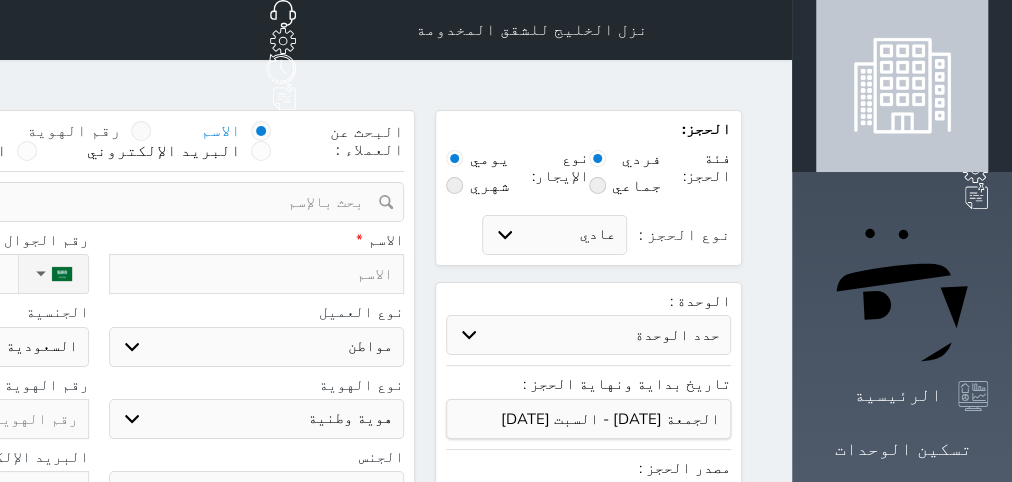 select 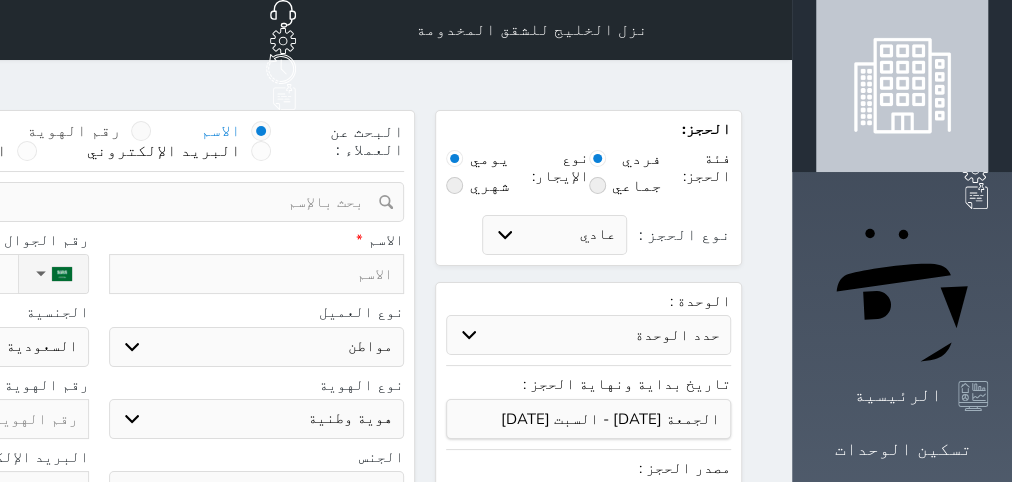 select 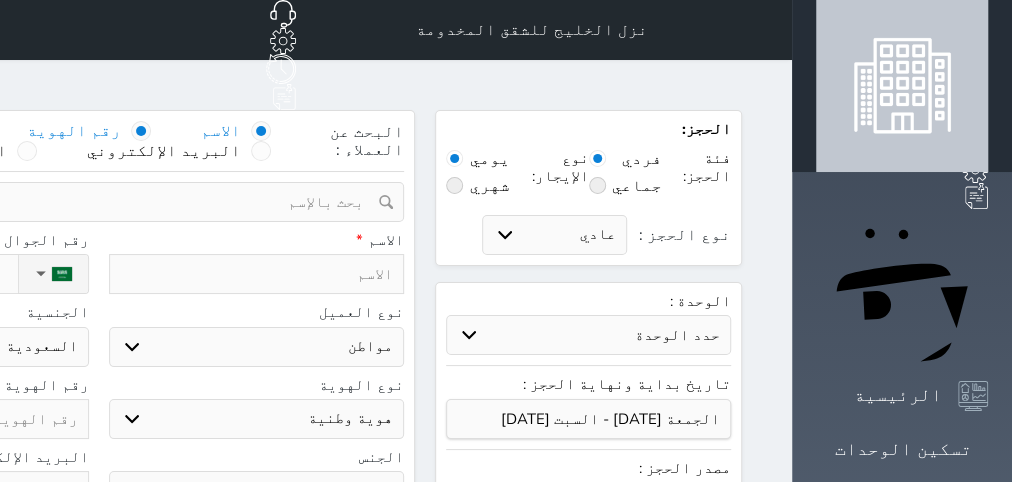 select 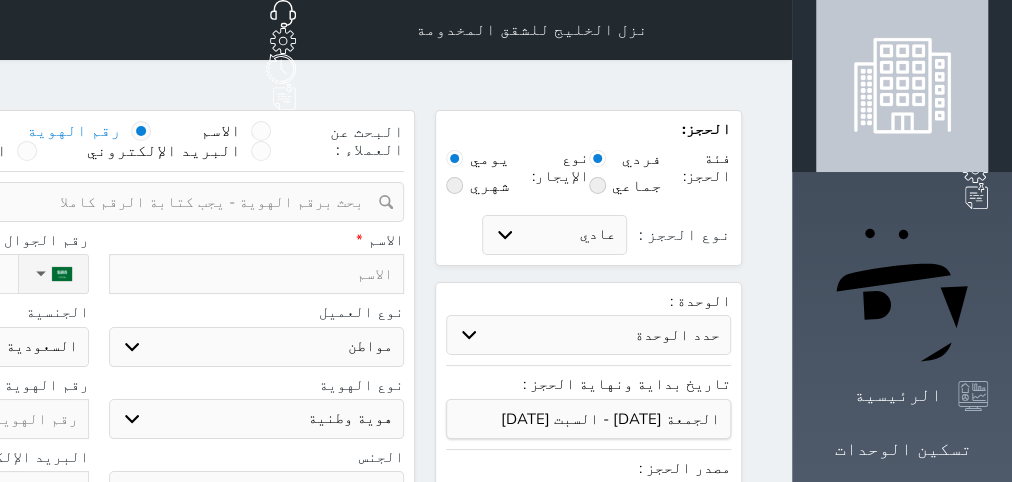 click at bounding box center (91, 202) 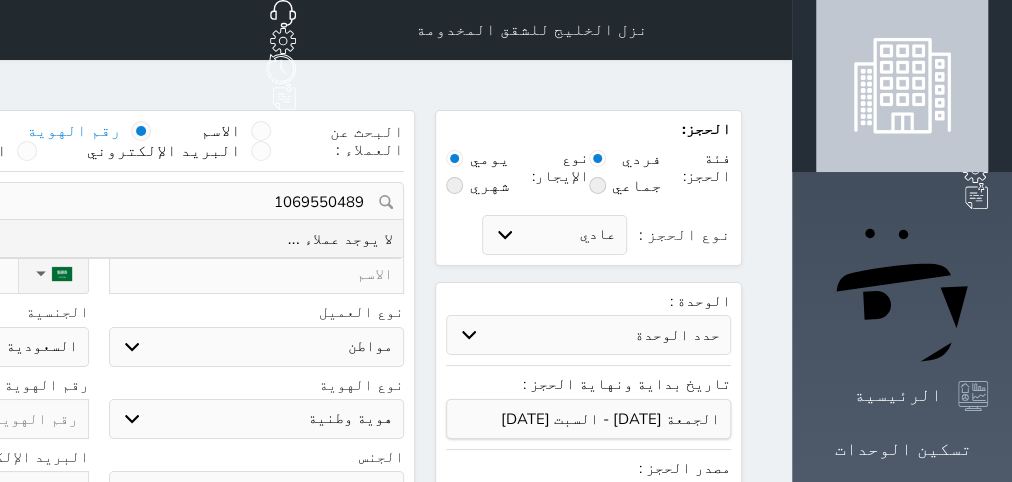 drag, startPoint x: 428, startPoint y: 174, endPoint x: 569, endPoint y: 167, distance: 141.17365 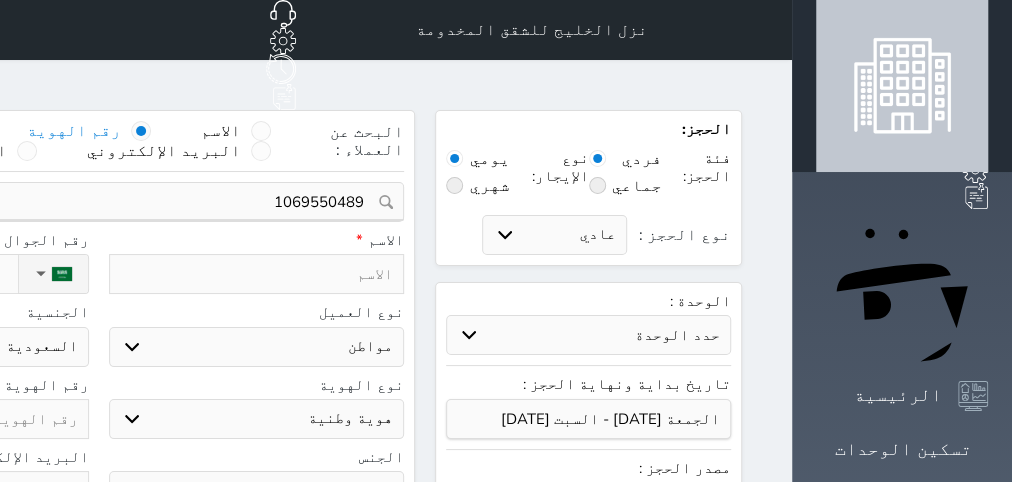 click at bounding box center (257, 274) 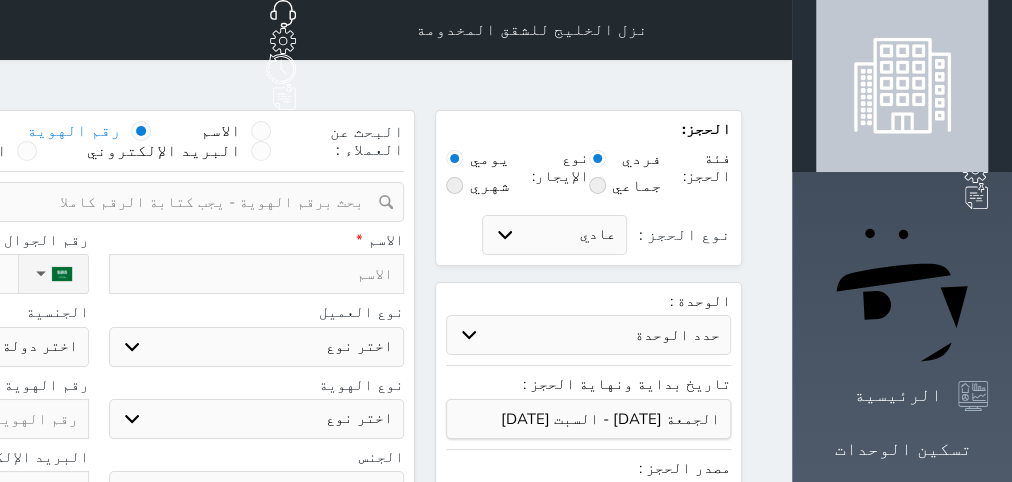type on "ن" 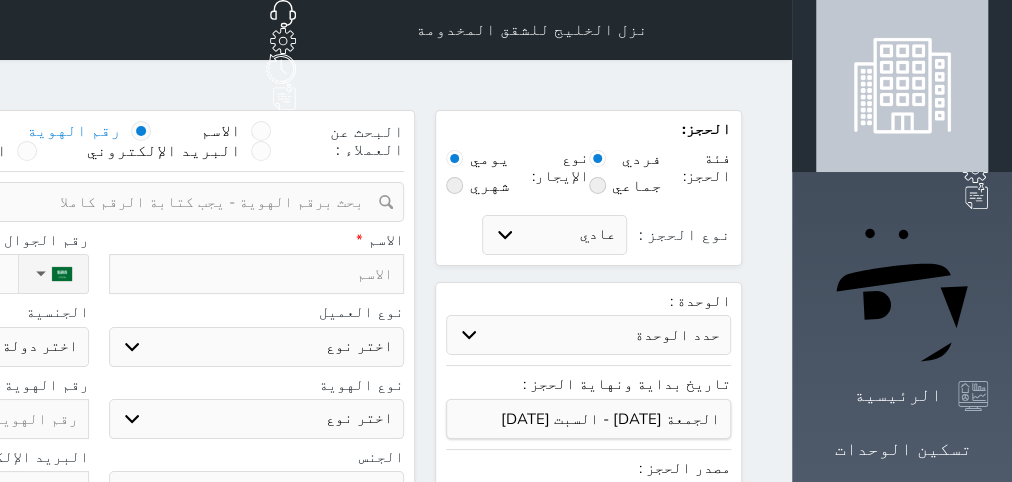select 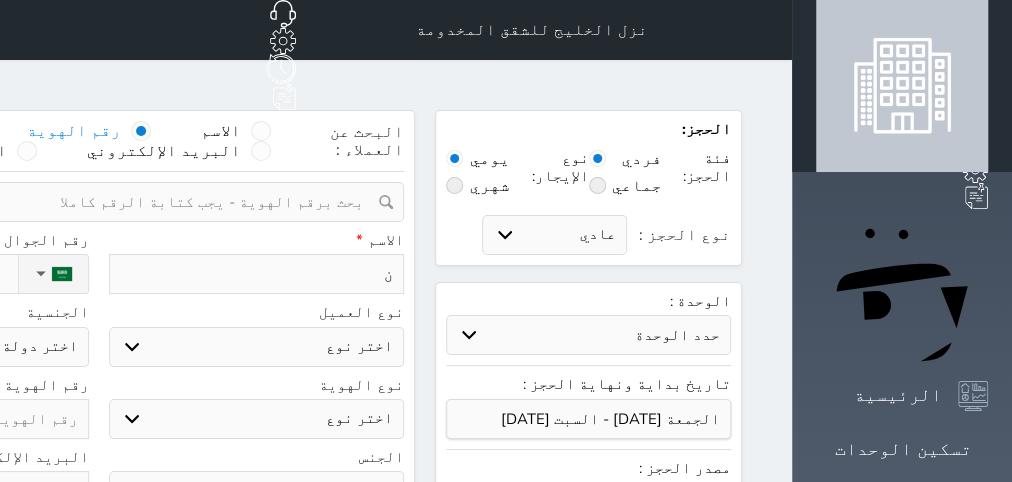 type on "نو" 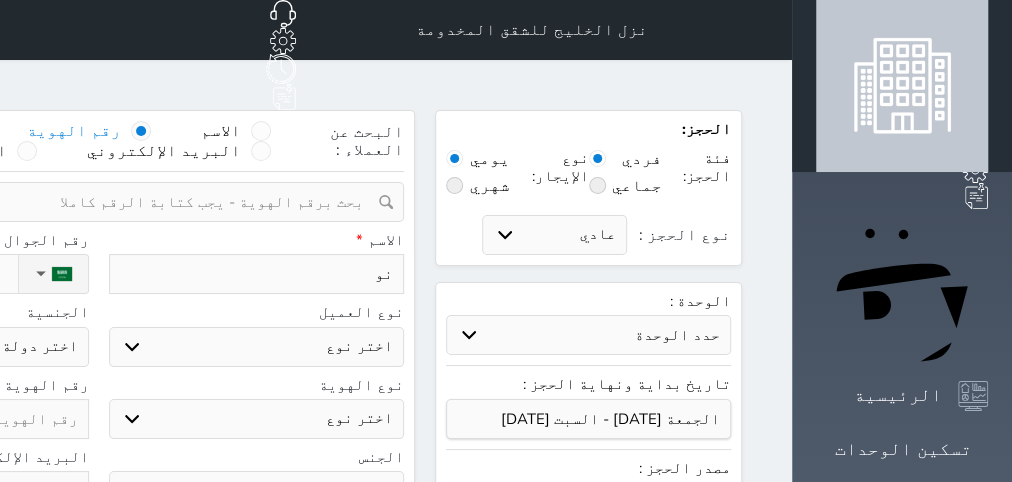 type on "نوا" 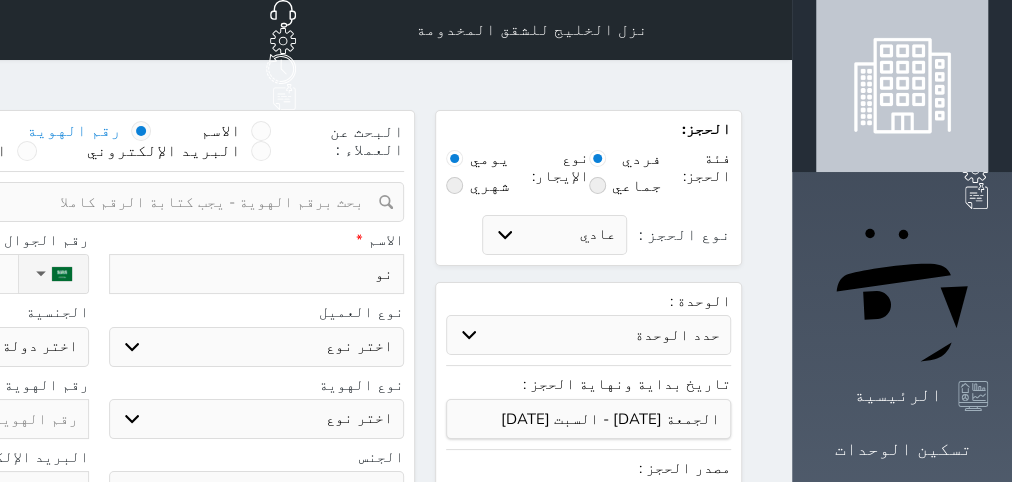 select 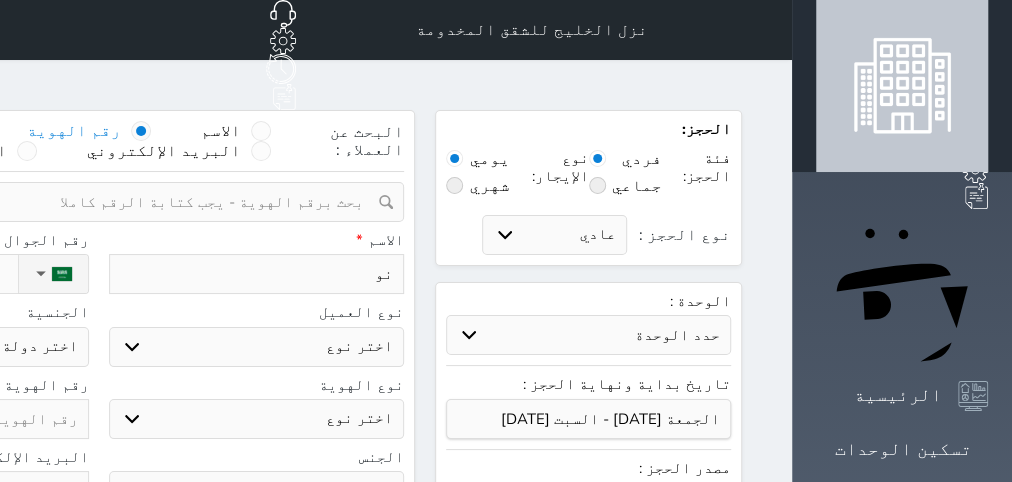 select 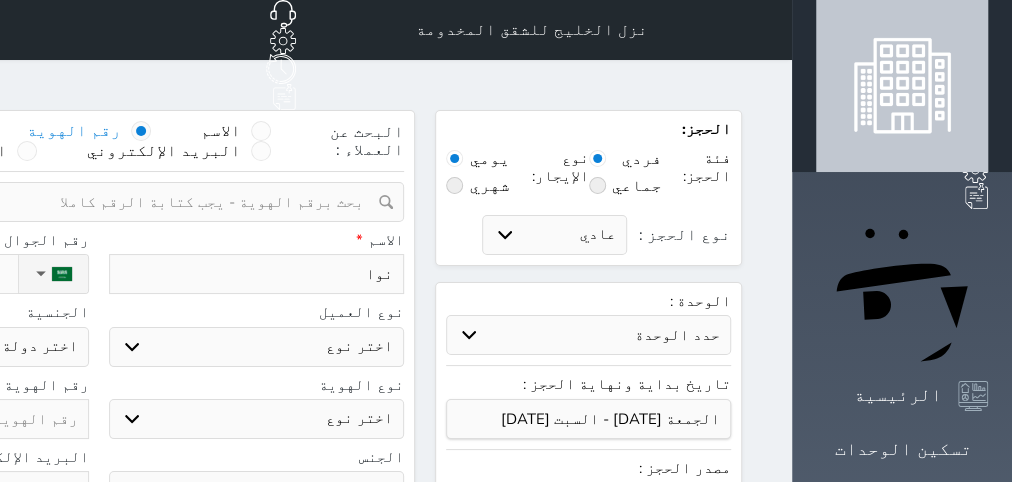 type on "نواف" 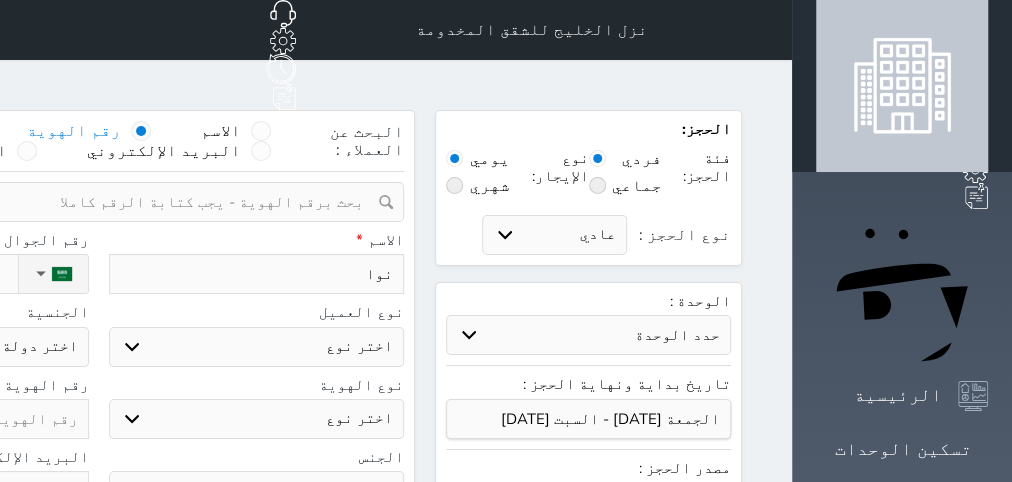 select 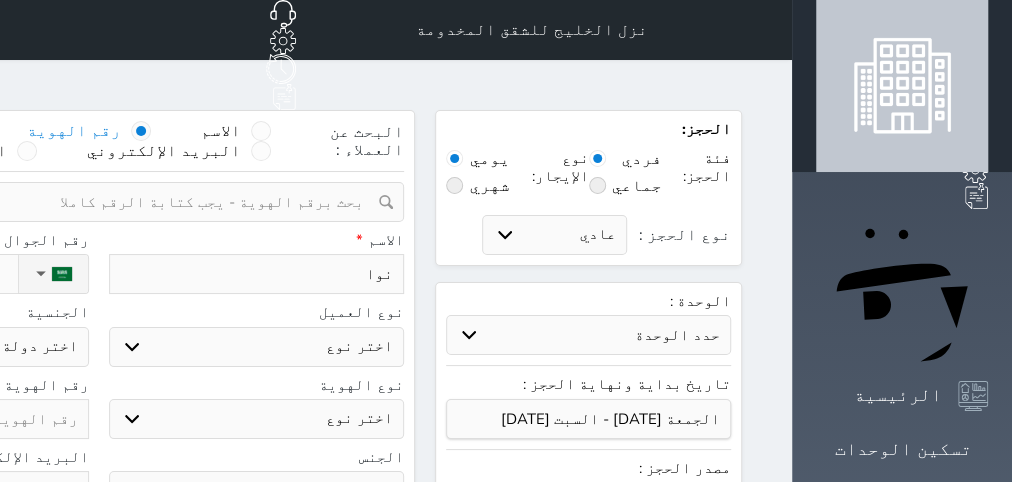select 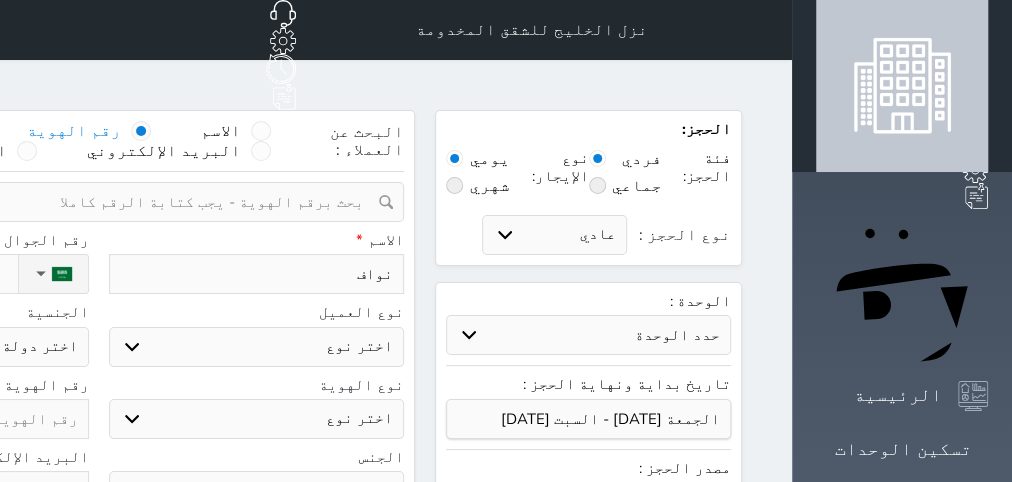 type on "نواف" 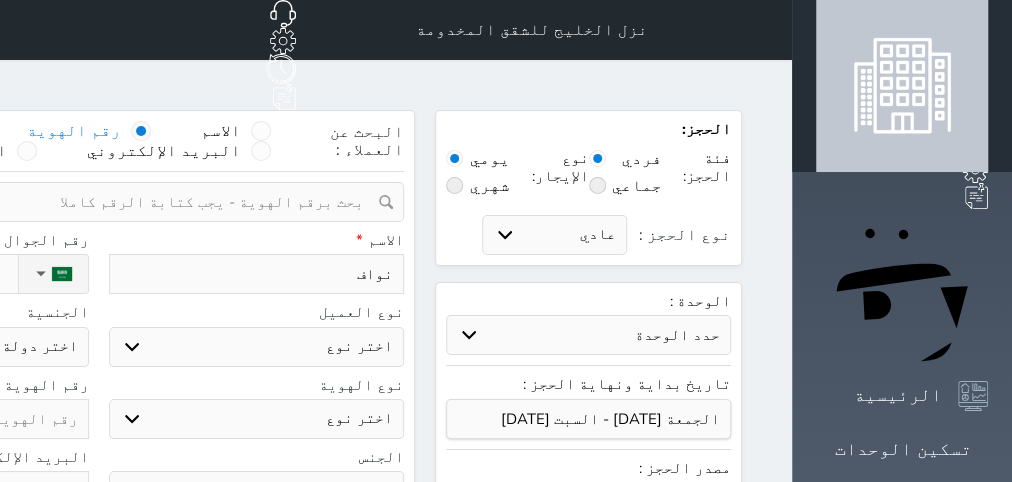 select 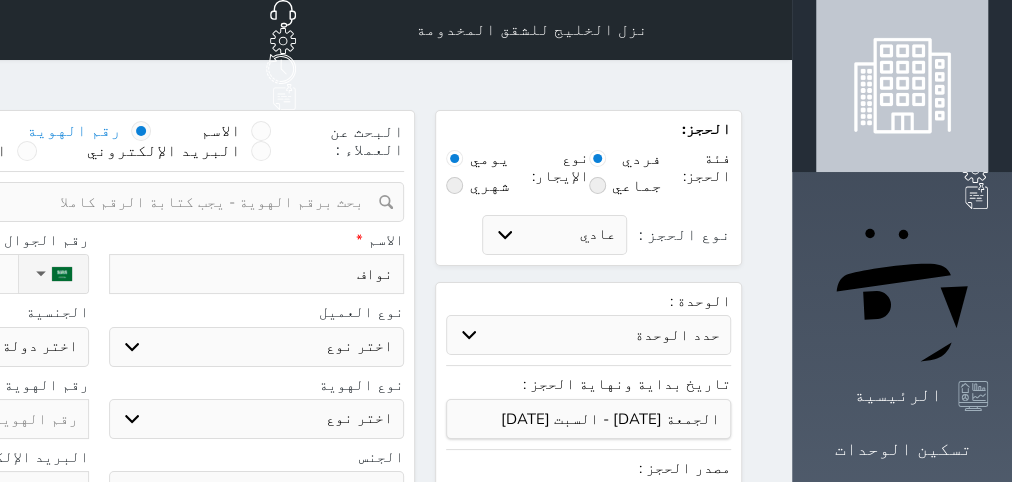 type on "نواف ا" 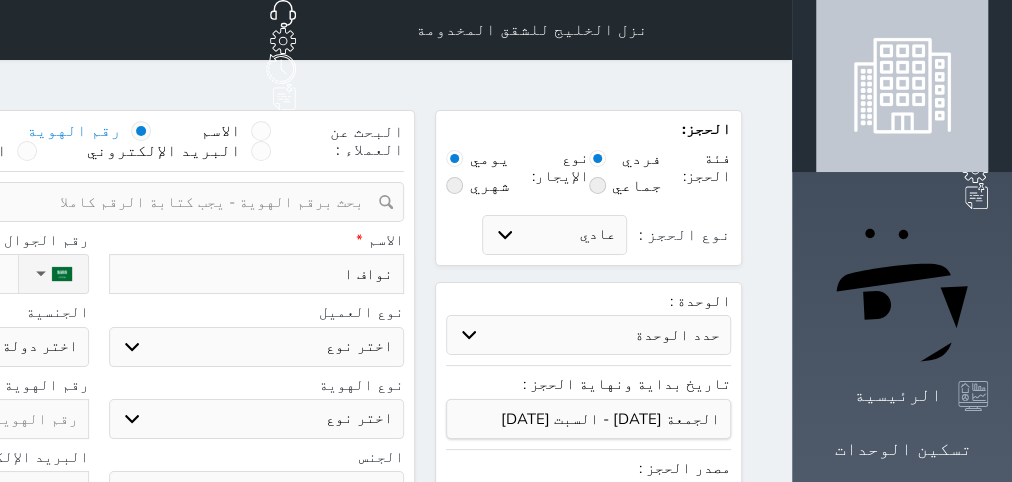 select 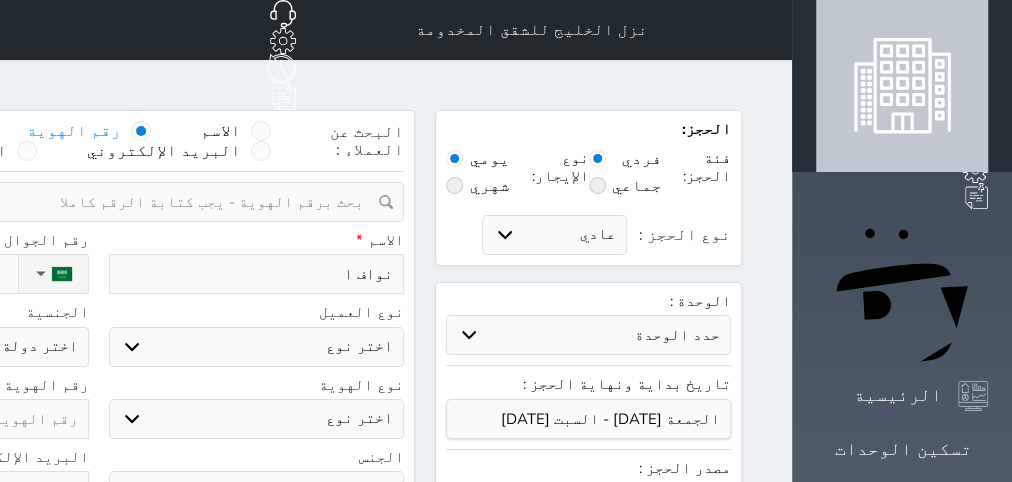 type on "نواف ال" 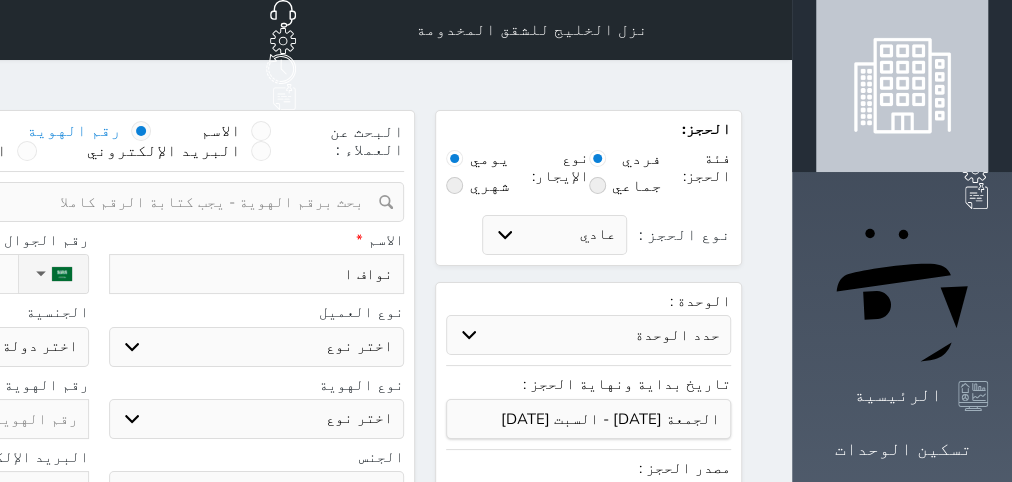 select 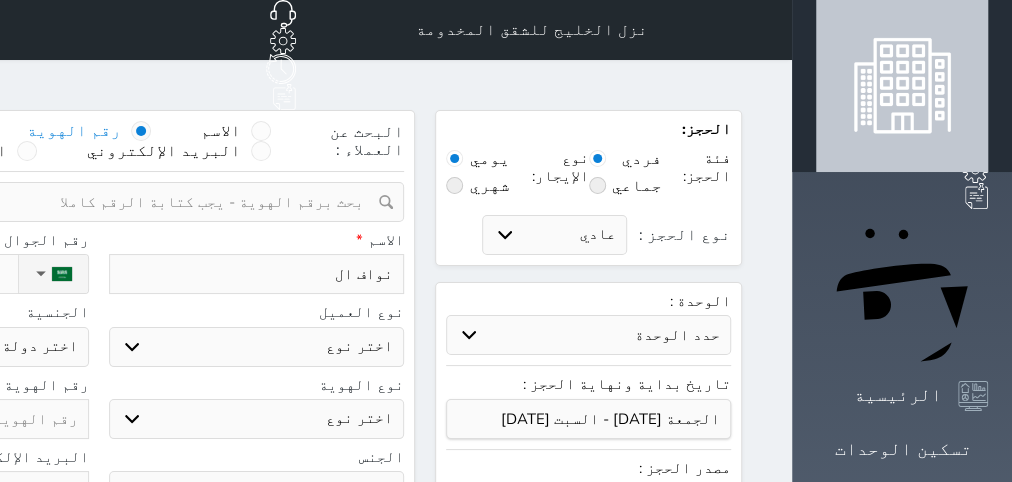 type on "نواف الش" 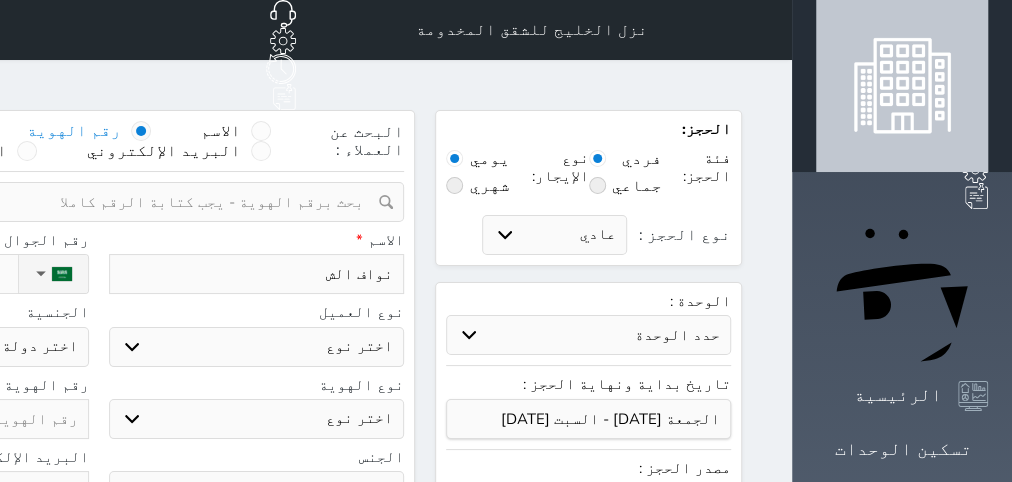 type on "نواف الشر" 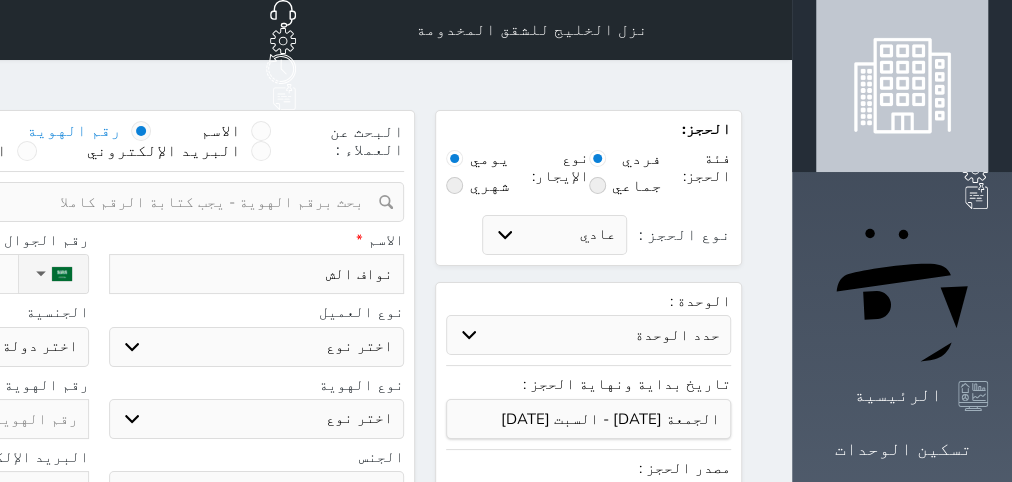 select 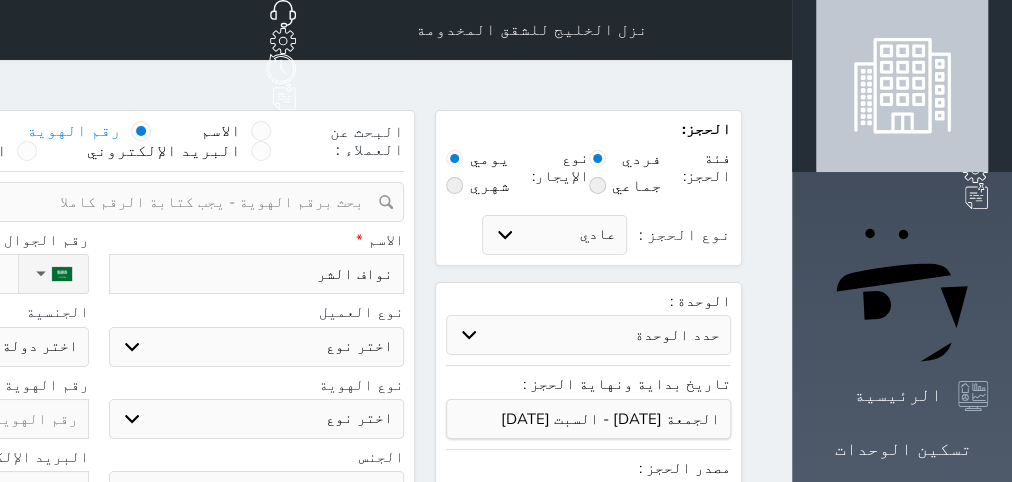 type on "نواف الشري" 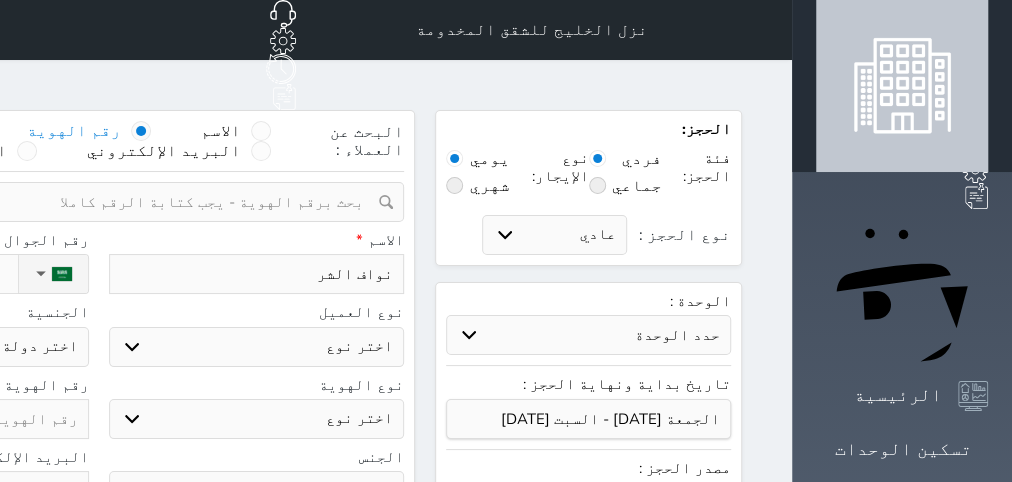 select 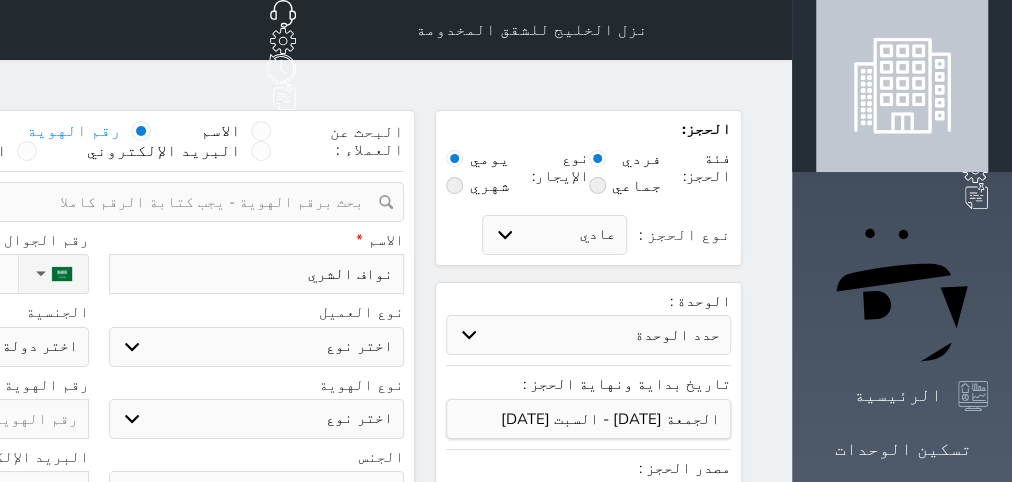type on "نواف الشريف" 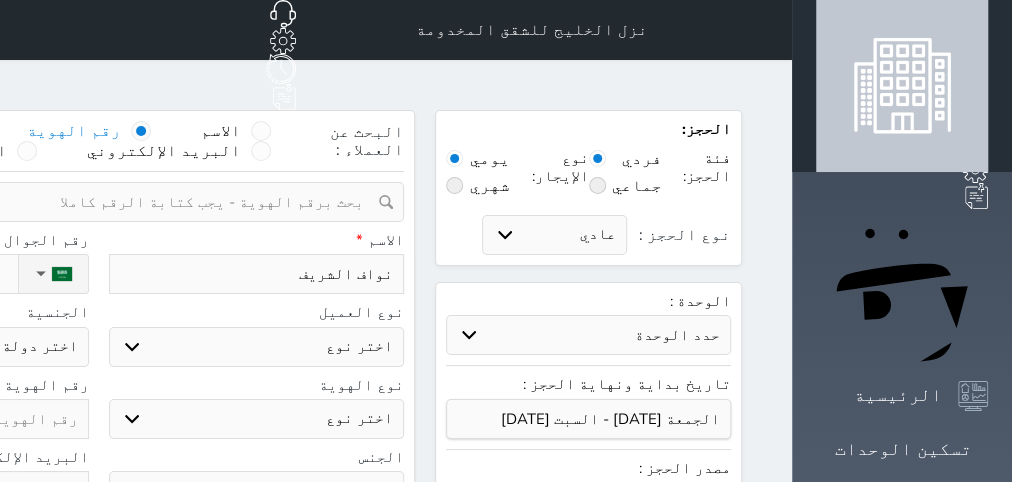 type on "نواف الشريف" 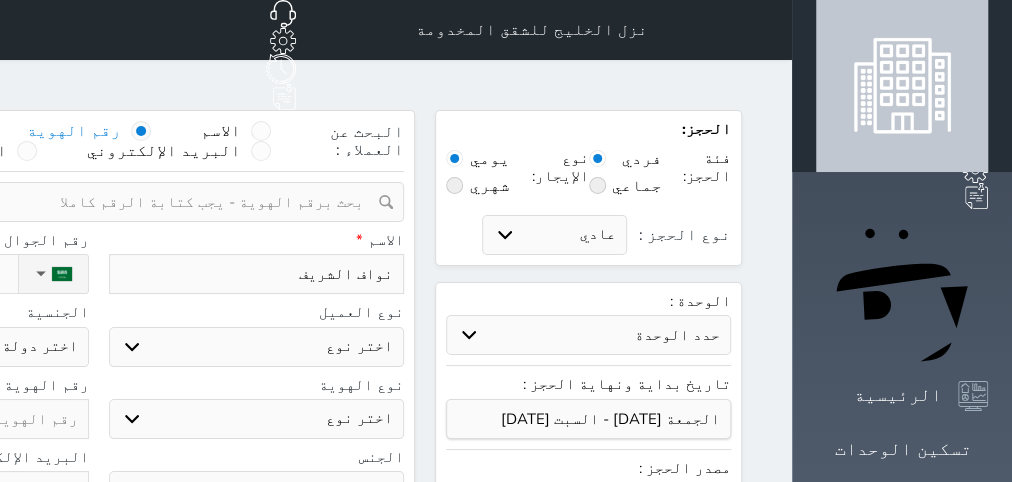 click on "اختر نوع   مواطن مواطن خليجي زائر مقيم" at bounding box center [257, 347] 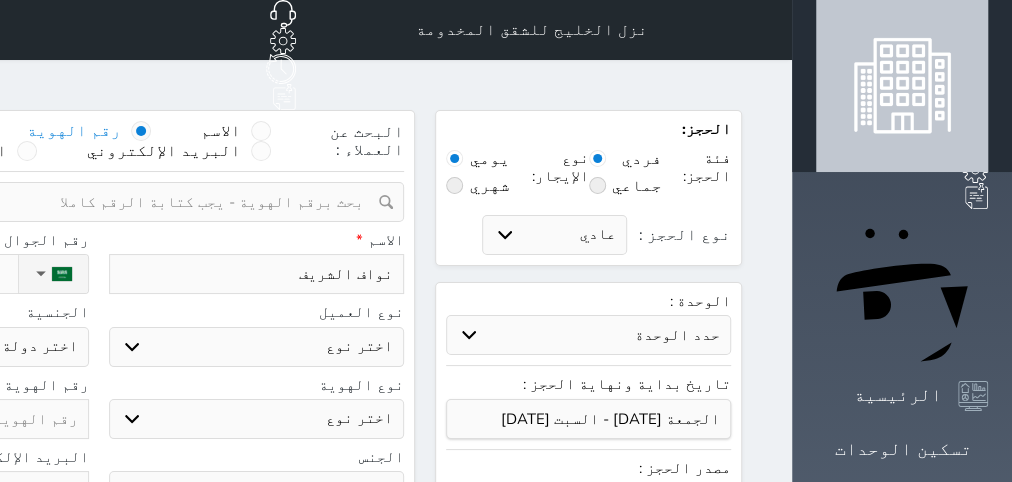 select on "1" 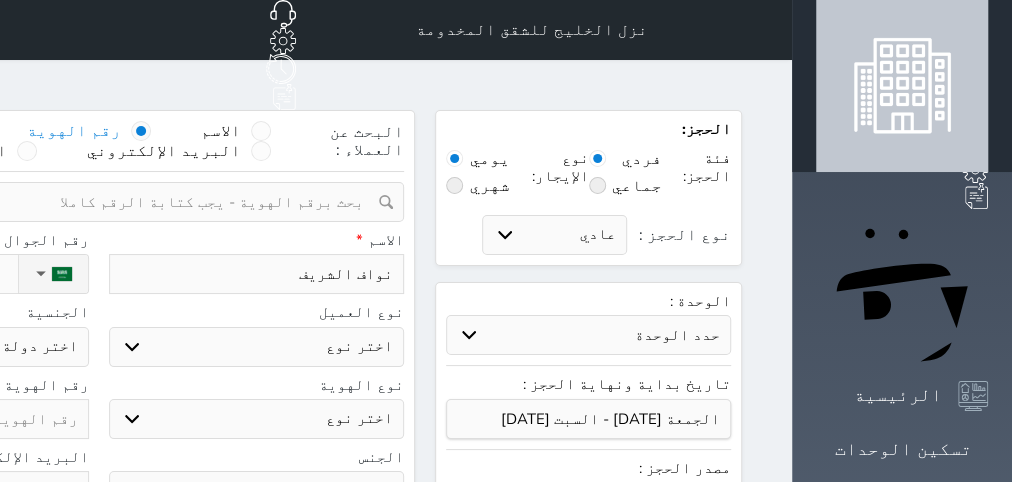 click on "مواطن" at bounding box center [0, 0] 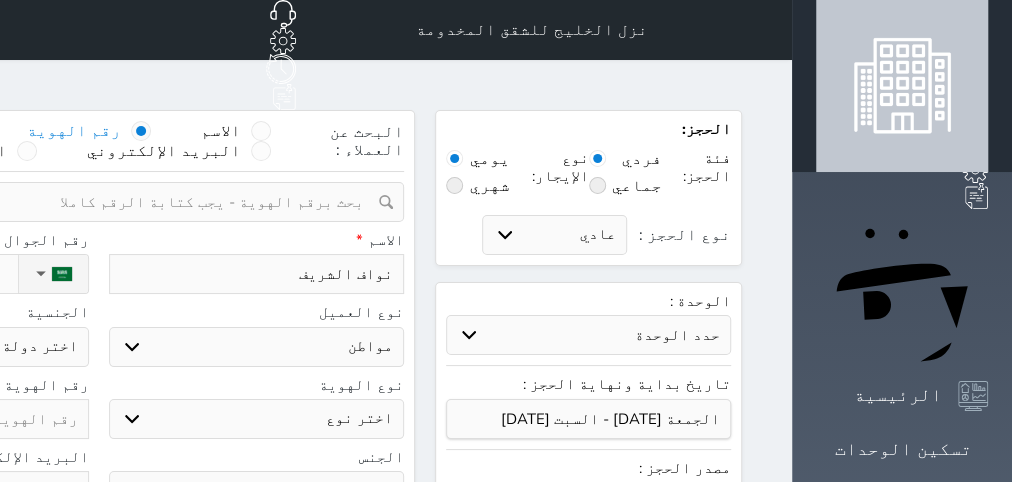 select on "113" 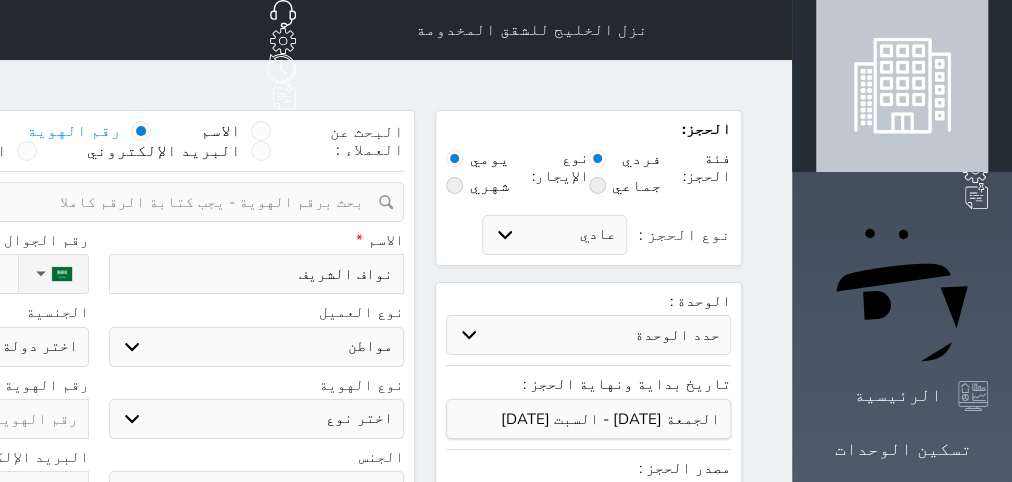 select 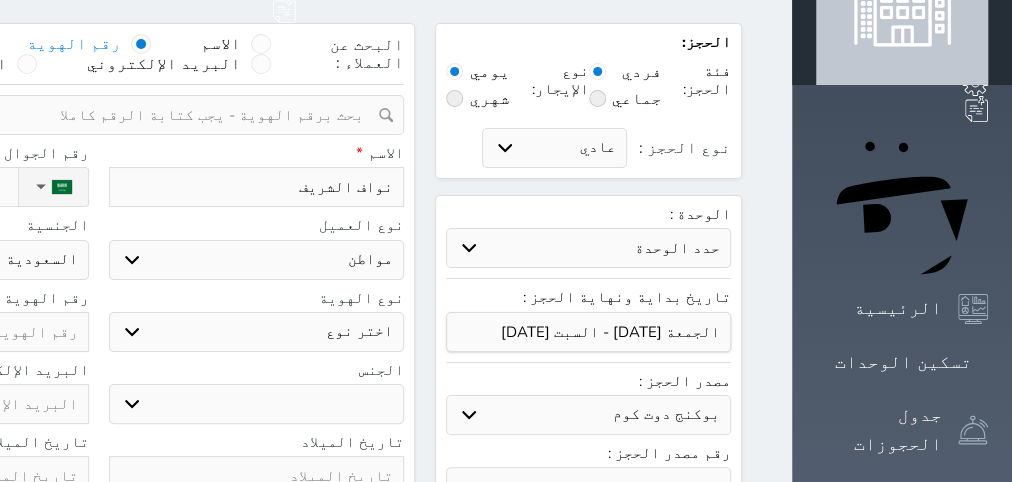 scroll, scrollTop: 126, scrollLeft: 0, axis: vertical 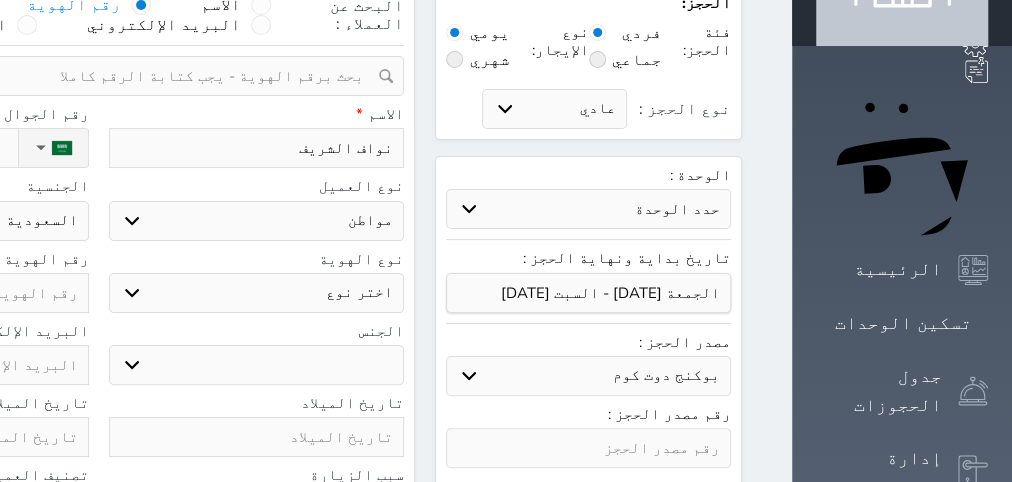 paste on "1069550489" 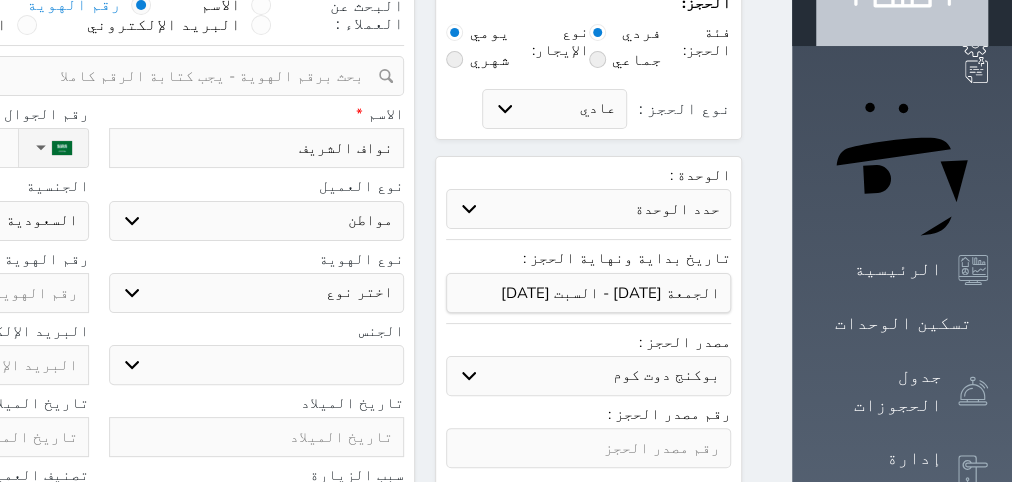 select 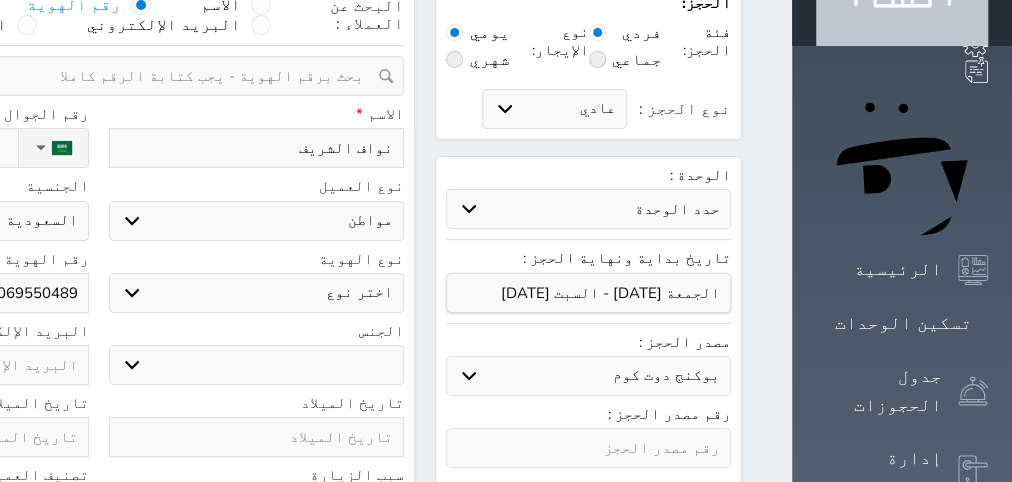 type on "1069550489" 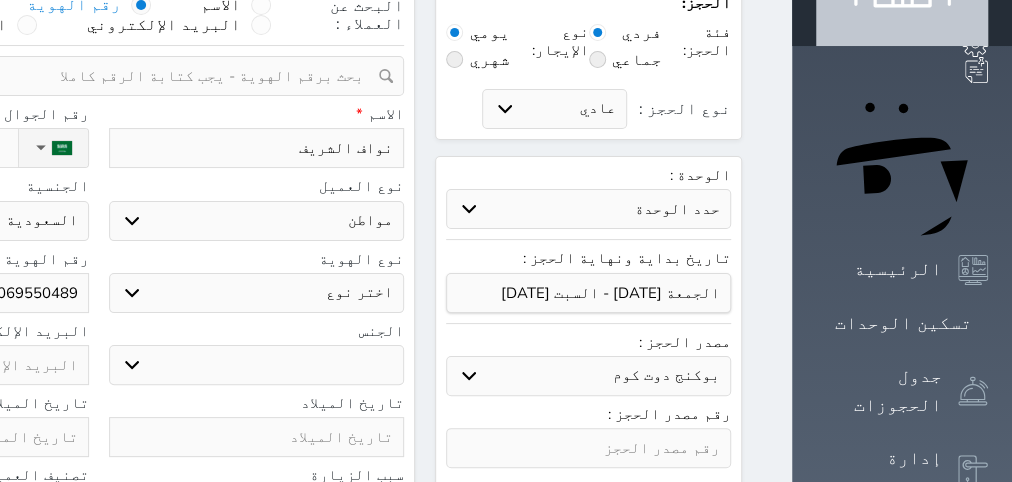 select on "1" 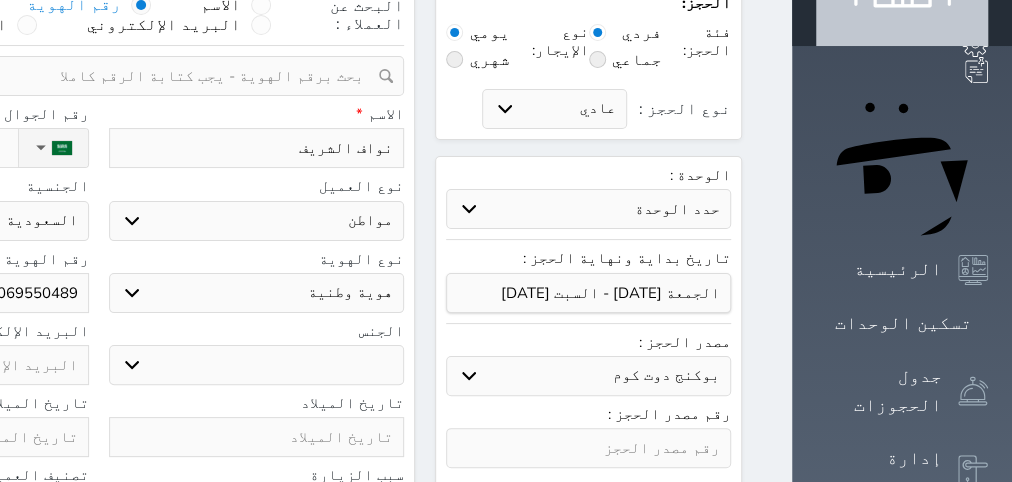 click on "هوية وطنية" at bounding box center [0, 0] 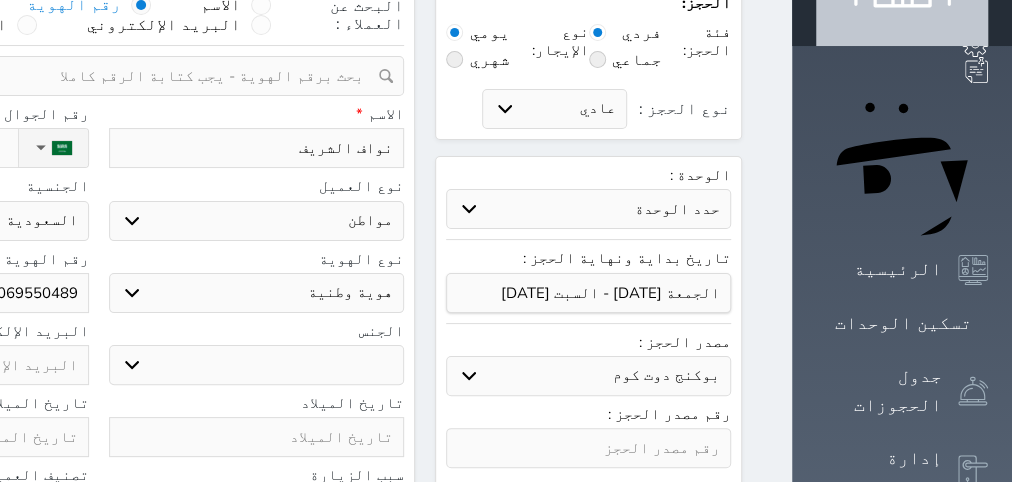 click on "ذكر   انثى" at bounding box center (257, 365) 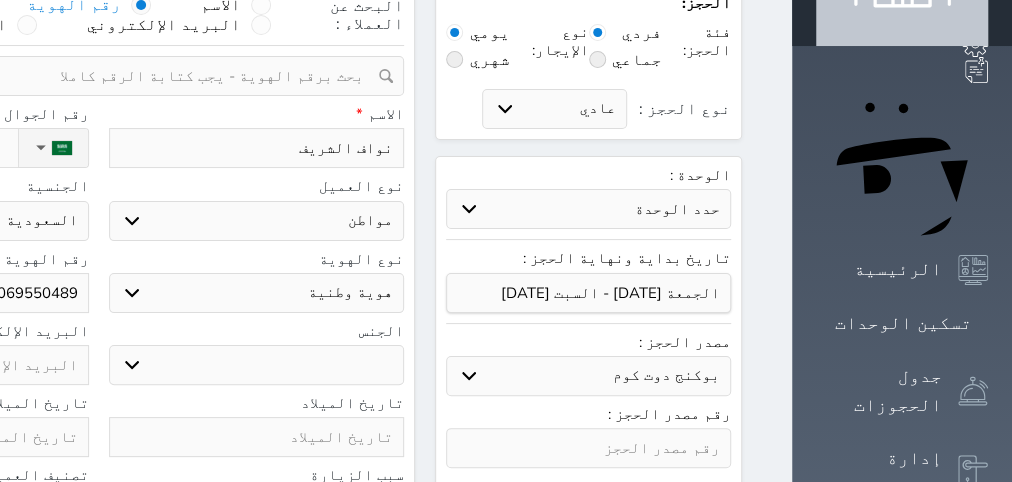 select 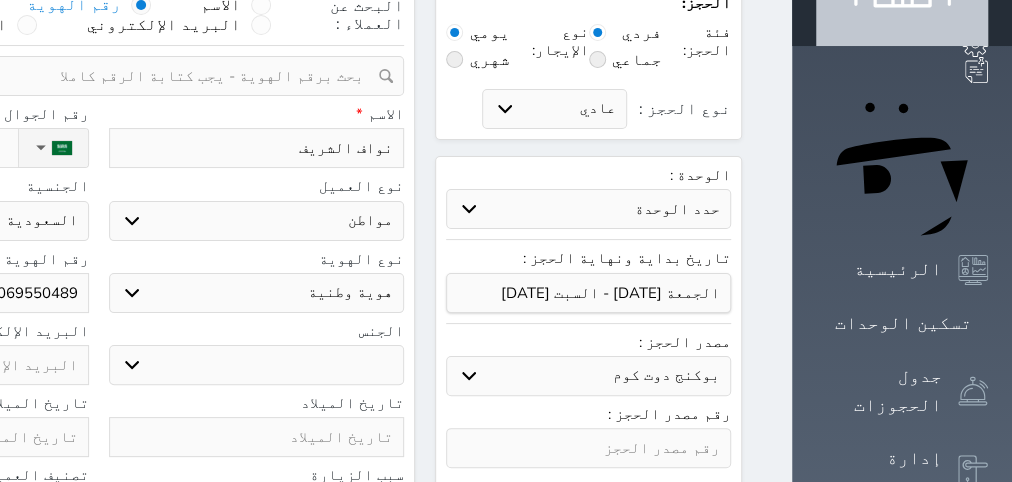 click on "نوع الحجز :" at bounding box center (-95, 148) 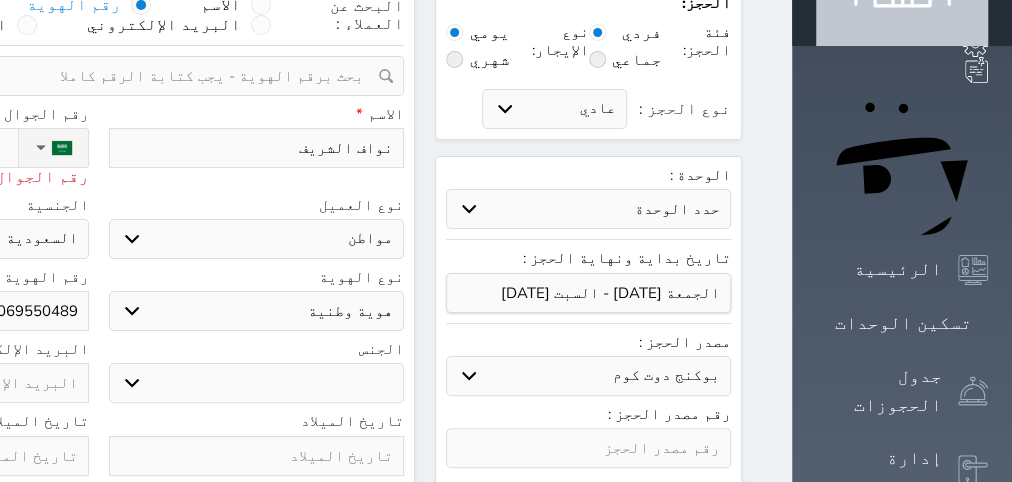 type on "05" 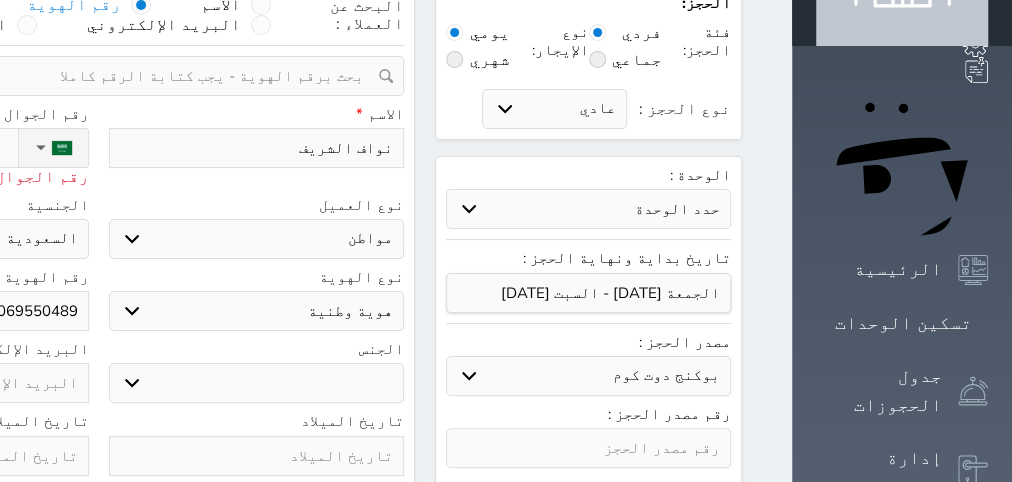 click on "054871094" at bounding box center (-95, 148) 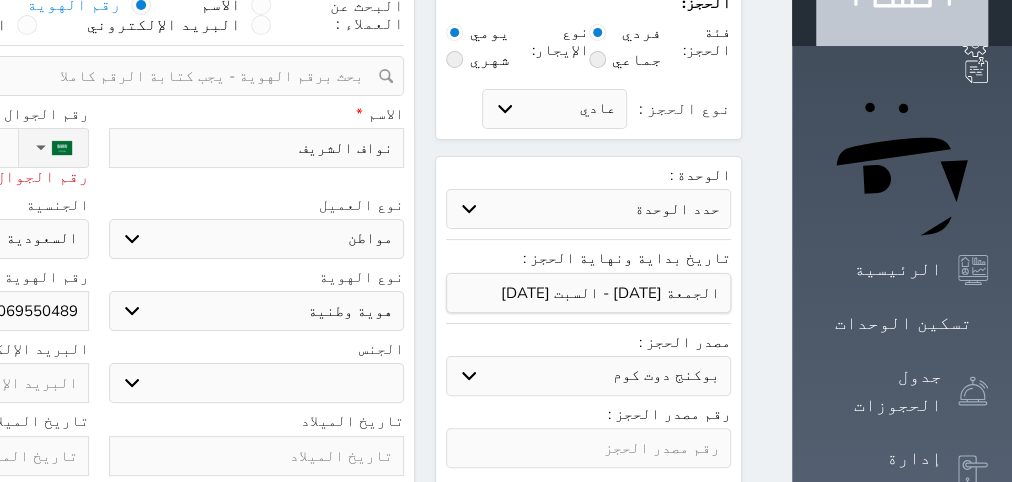 type on "[PHONE_NUMBER]" 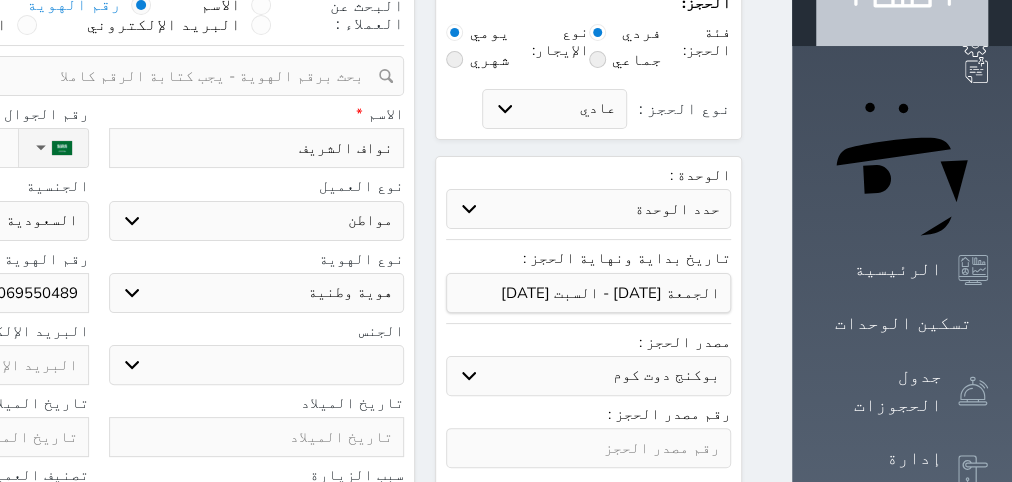 scroll, scrollTop: 252, scrollLeft: 0, axis: vertical 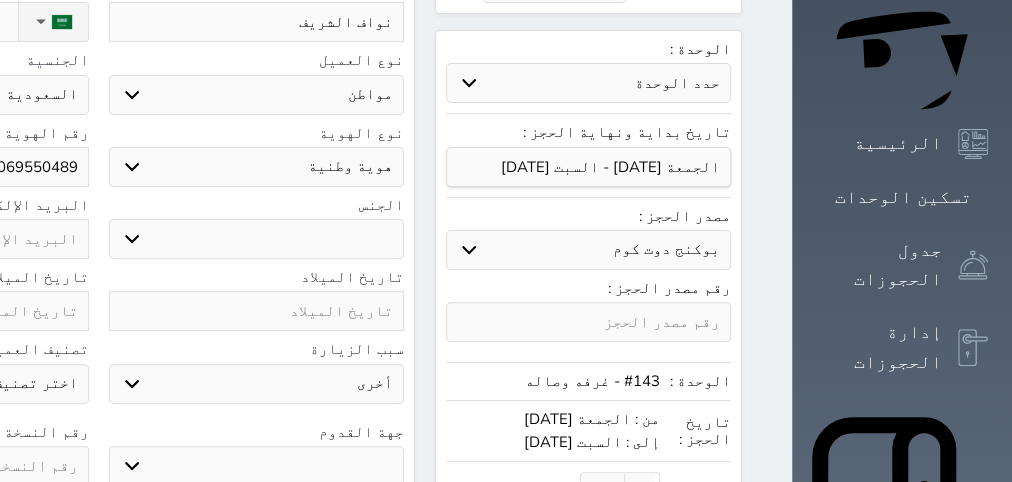 type on "[PHONE_NUMBER]" 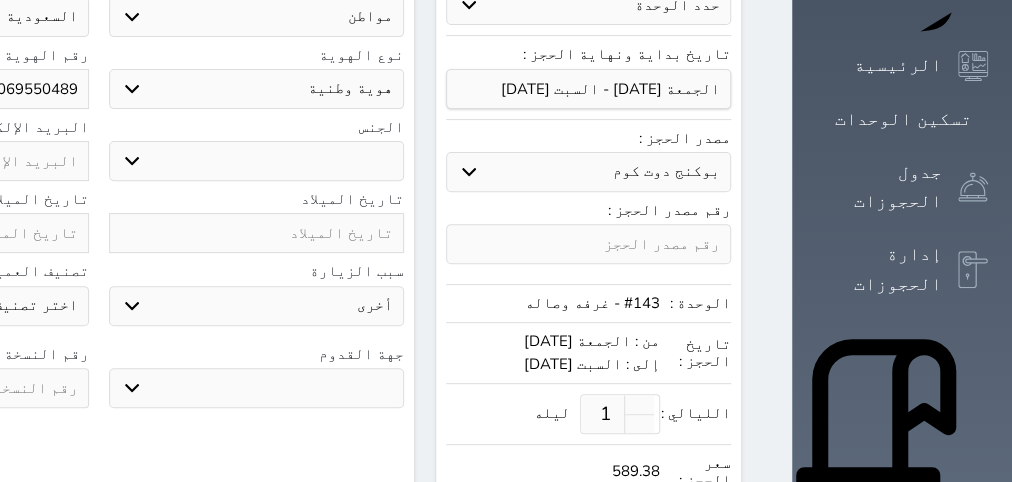 click at bounding box center [-59, 233] 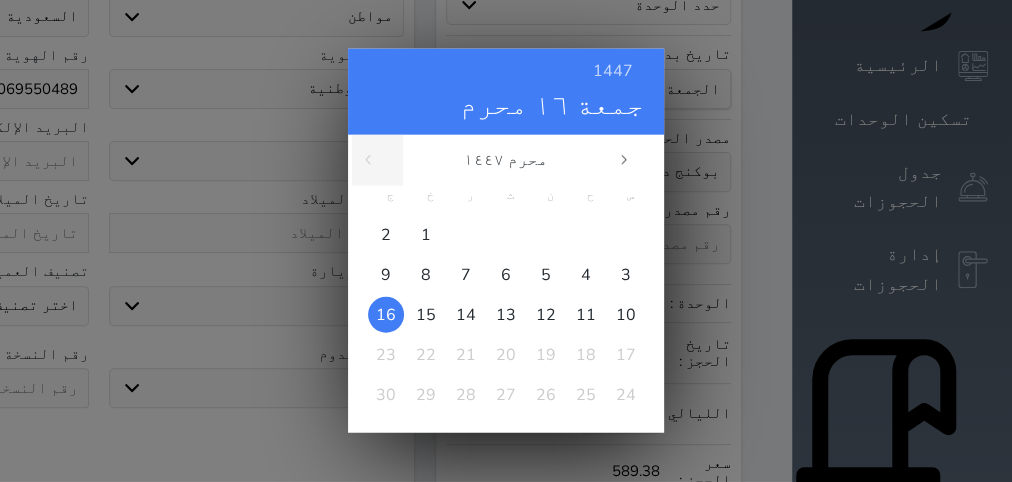 scroll, scrollTop: 378, scrollLeft: 0, axis: vertical 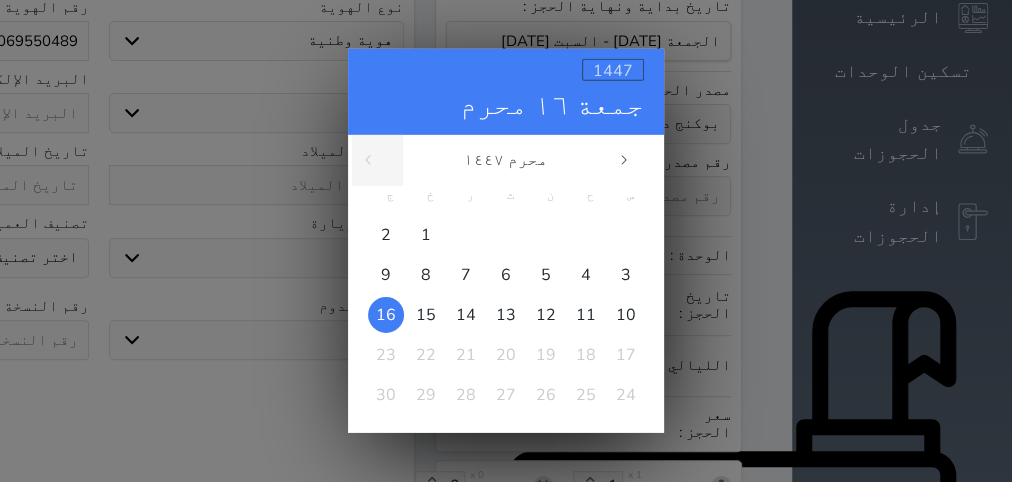 click on "1447" at bounding box center [613, 71] 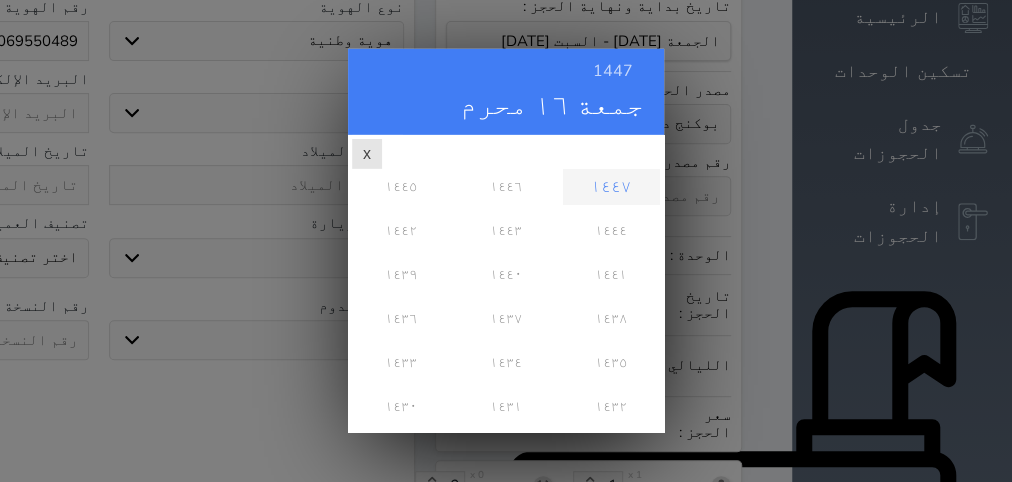 scroll, scrollTop: 0, scrollLeft: 0, axis: both 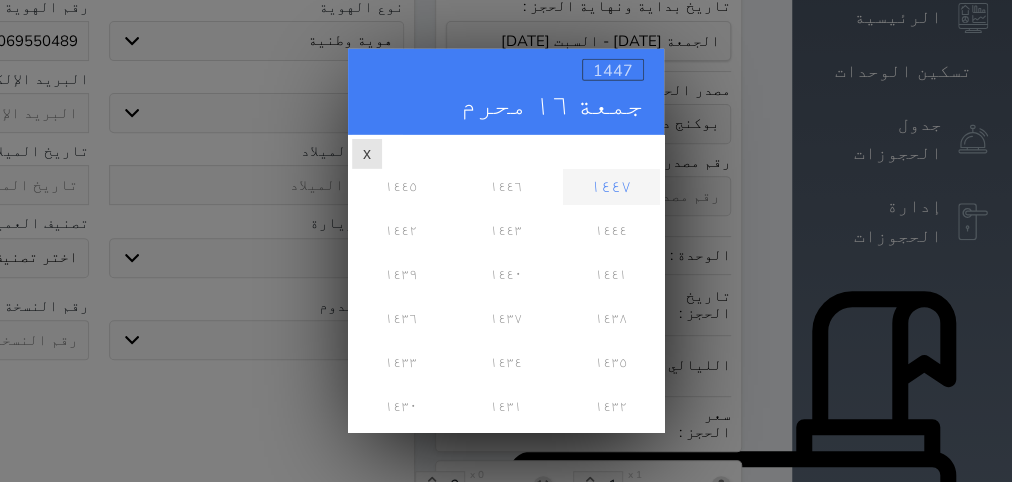 click on "1447" at bounding box center (613, 71) 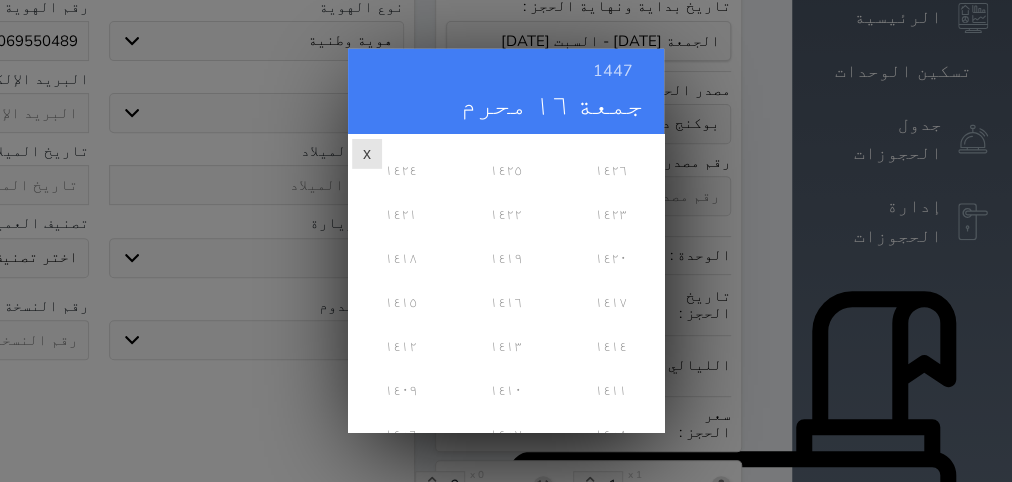 scroll, scrollTop: 486, scrollLeft: 0, axis: vertical 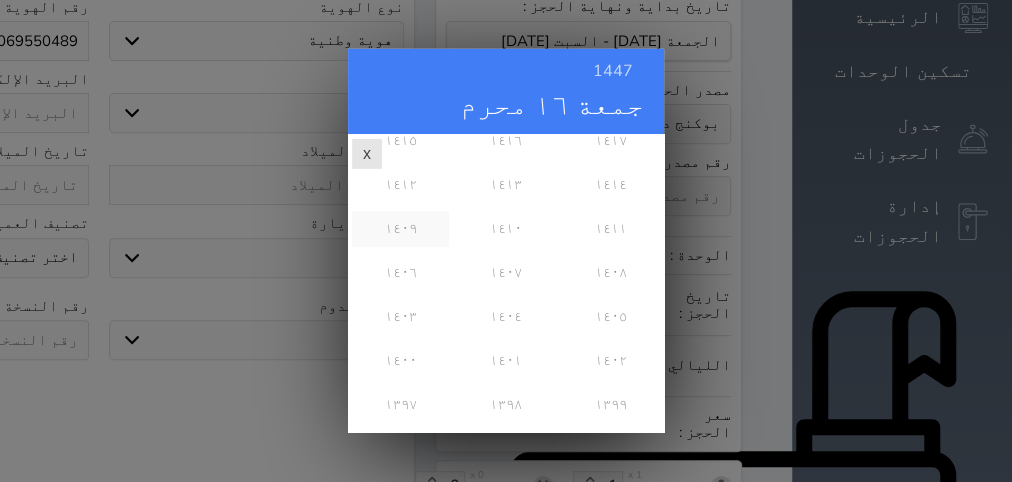 click on "١٤٠٩" at bounding box center [400, 229] 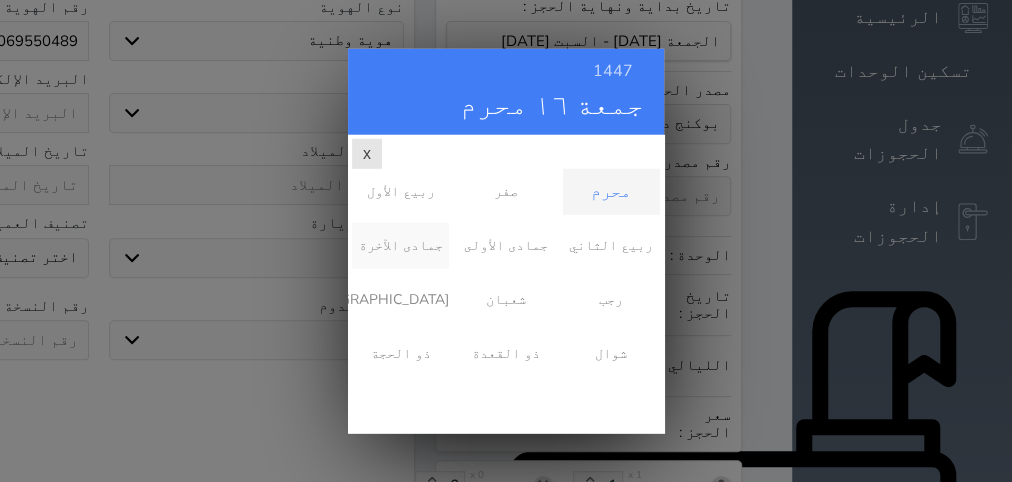 scroll, scrollTop: 0, scrollLeft: 0, axis: both 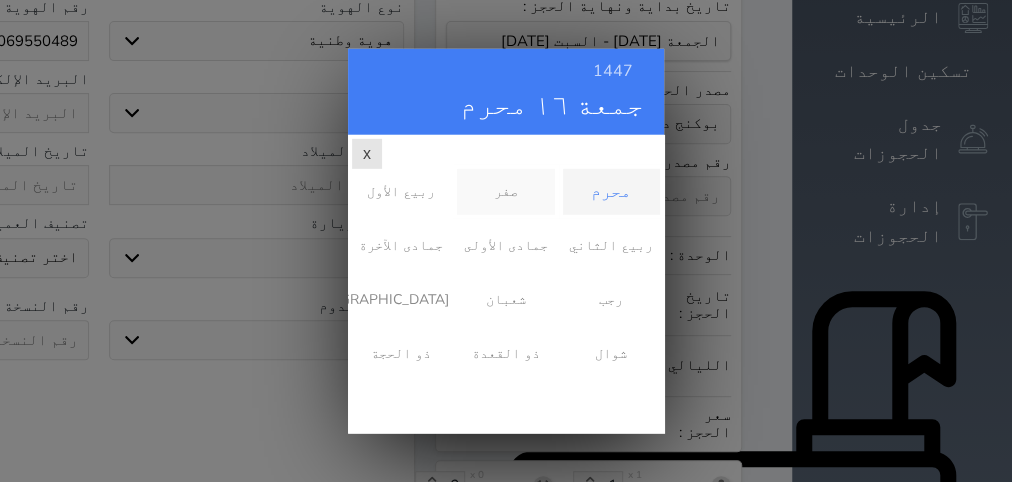 click on "صفر" at bounding box center [505, 192] 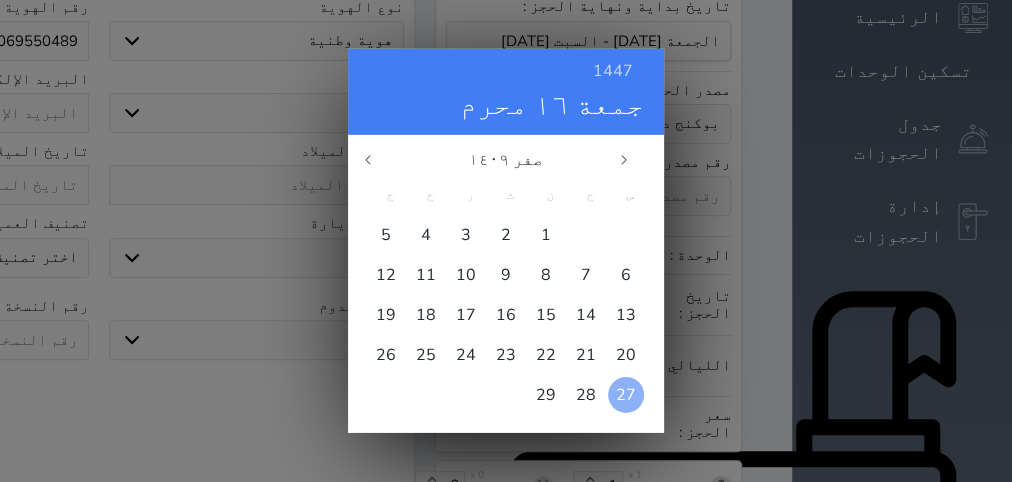 click on "27" at bounding box center [626, 395] 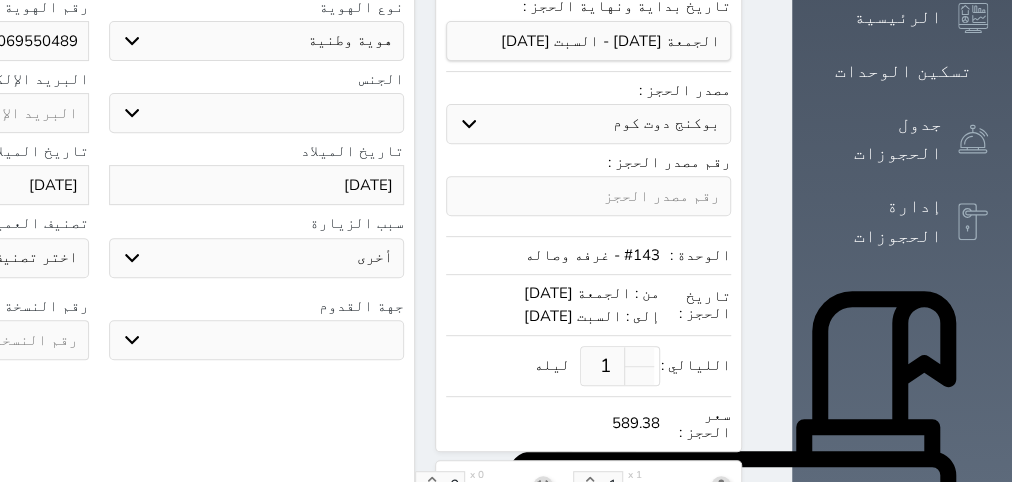 click at bounding box center [-59, 340] 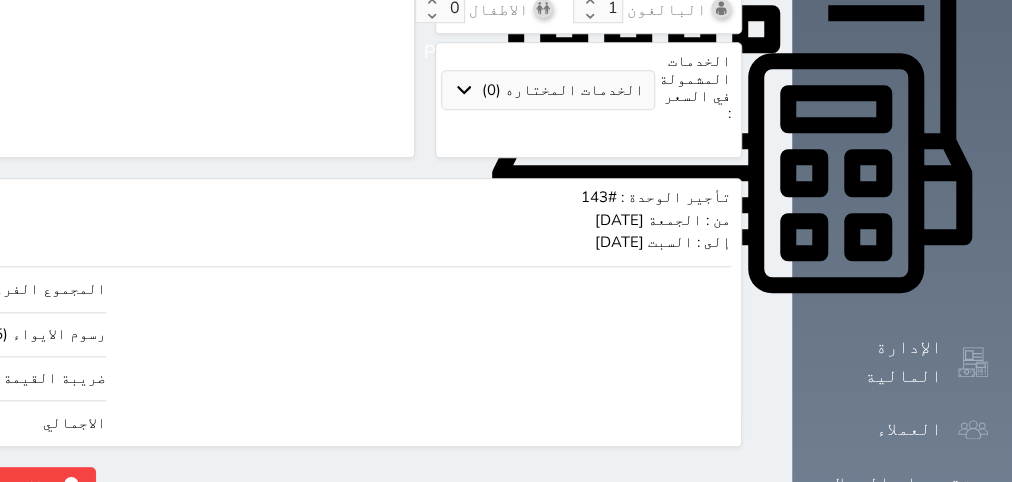 scroll, scrollTop: 270, scrollLeft: 0, axis: vertical 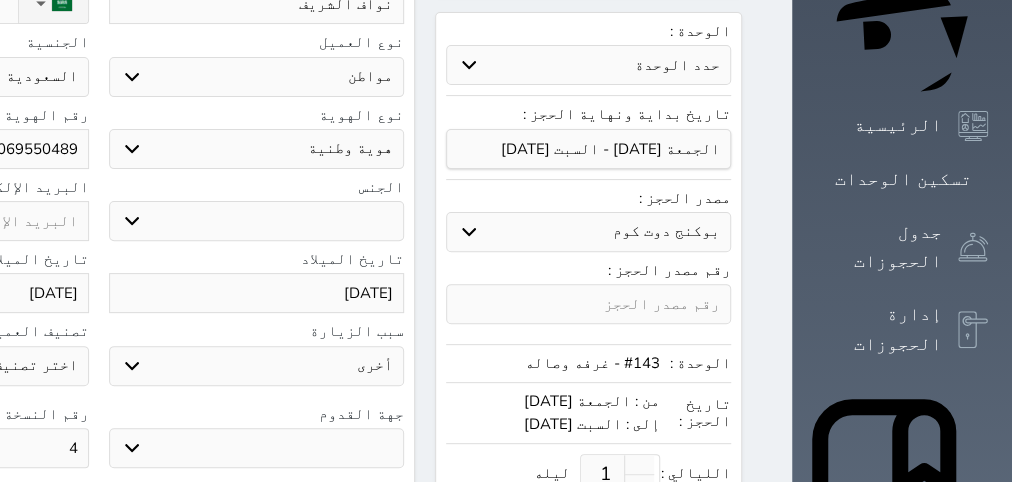 type on "4" 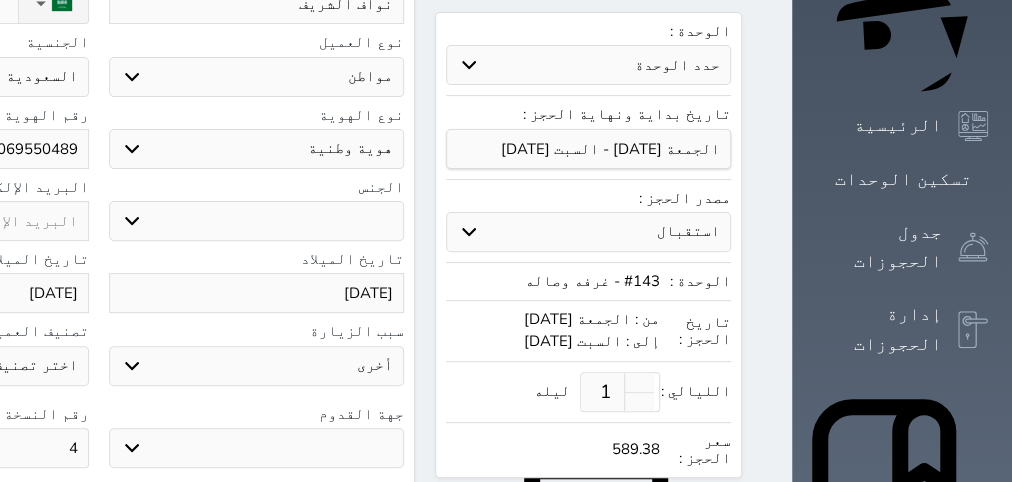 scroll, scrollTop: 396, scrollLeft: 0, axis: vertical 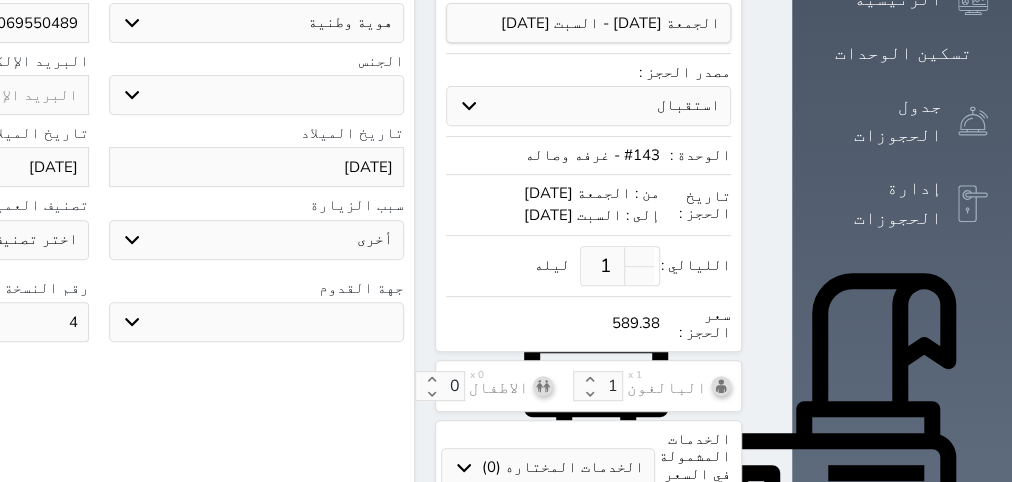 click on "1" at bounding box center [605, 266] 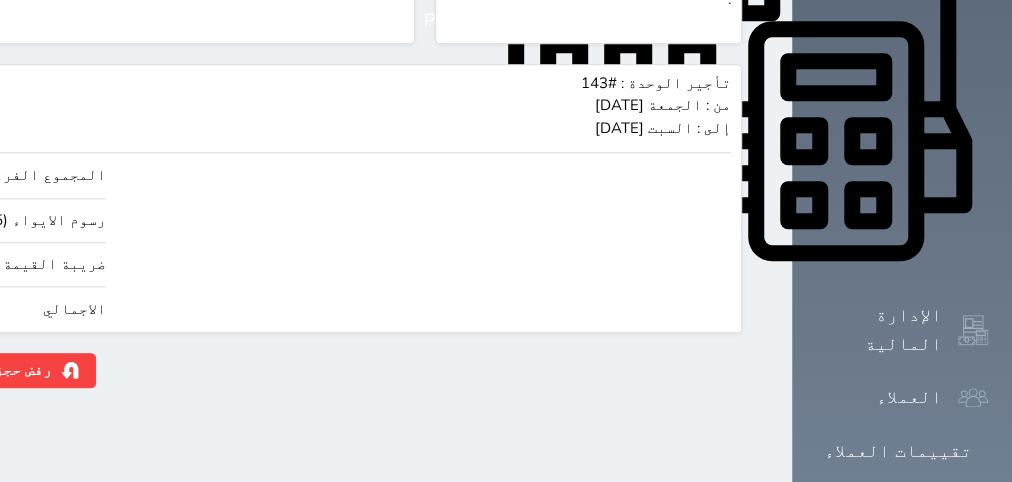 scroll, scrollTop: 900, scrollLeft: 0, axis: vertical 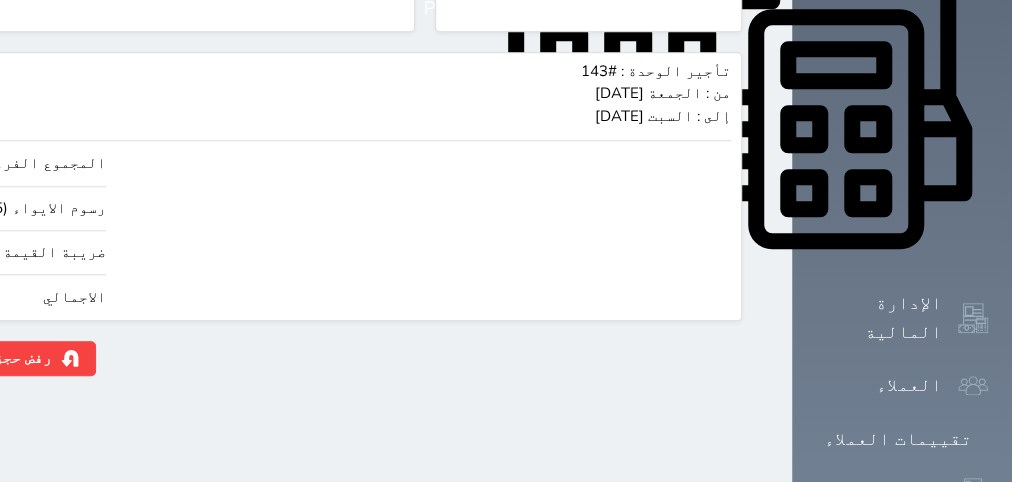type on "2" 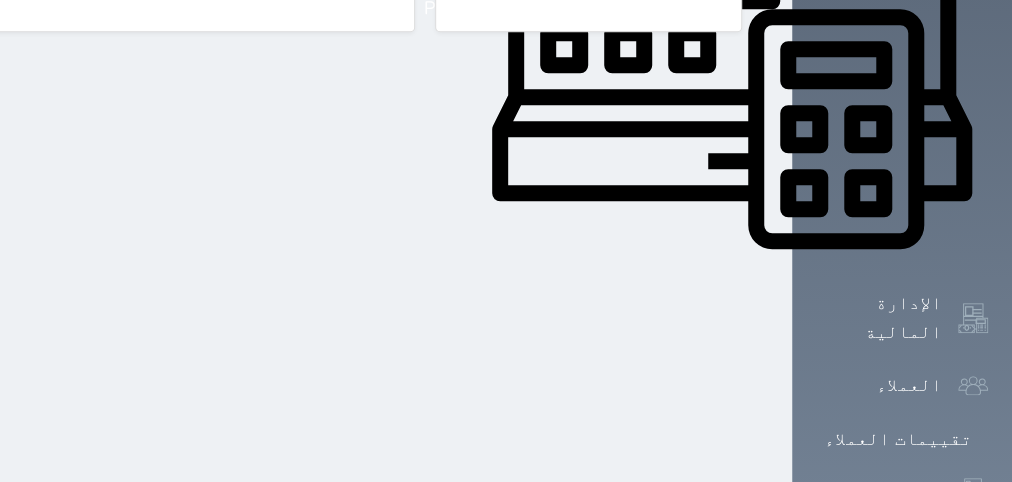 drag, startPoint x: 106, startPoint y: 263, endPoint x: 235, endPoint y: 289, distance: 131.59407 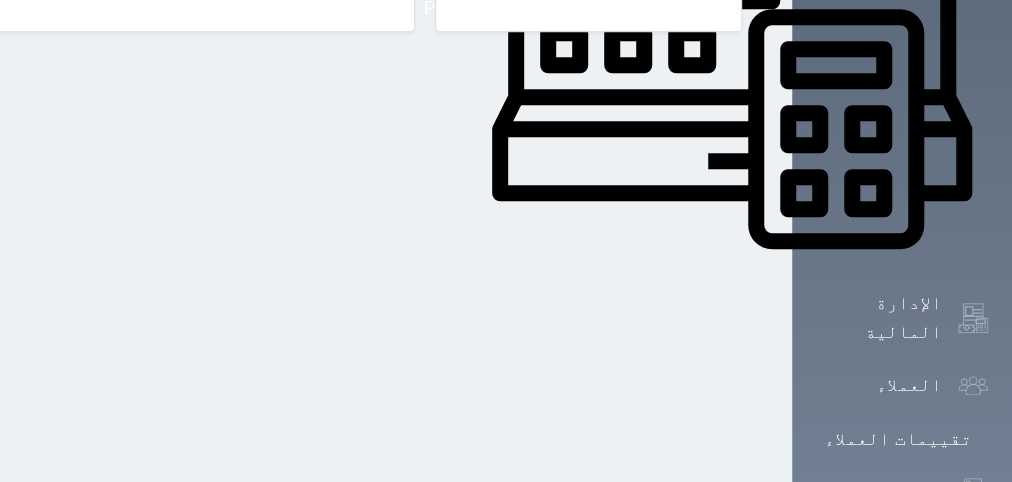 select on "1" 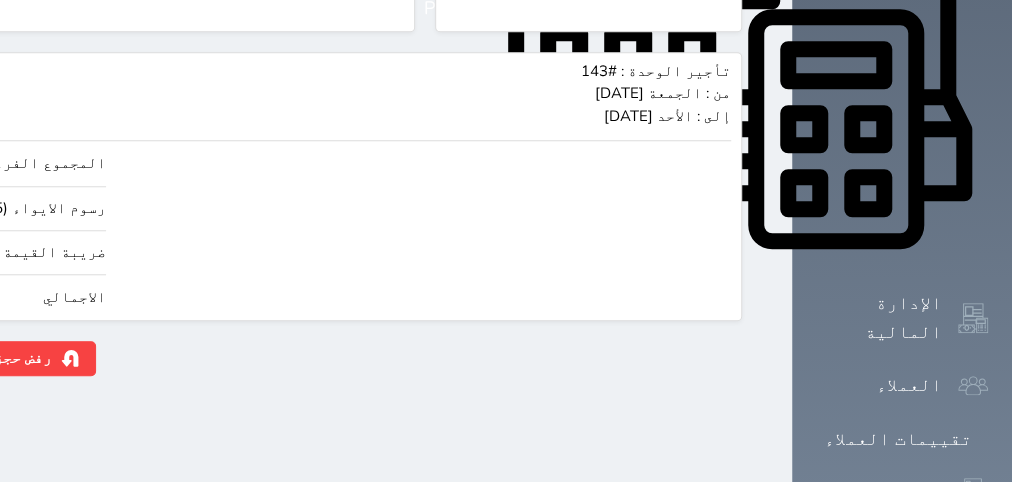select 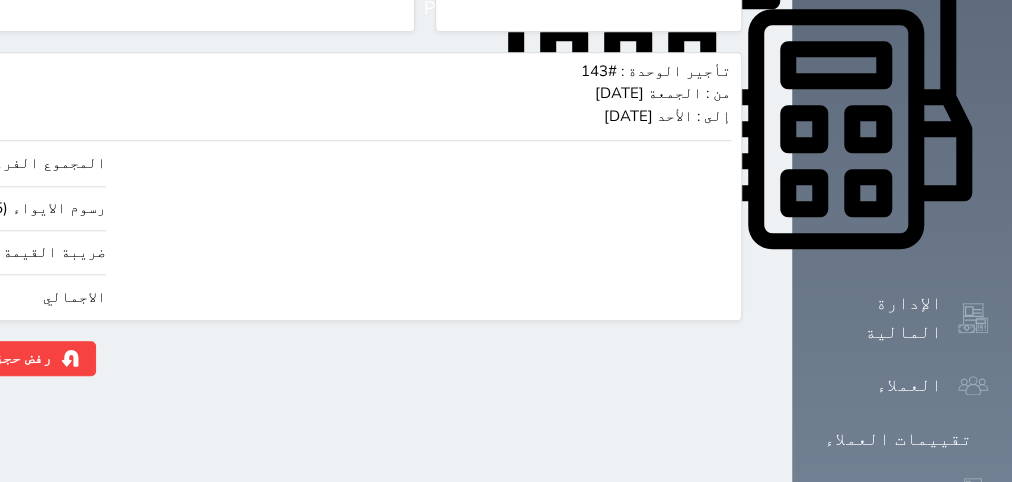 drag, startPoint x: 49, startPoint y: 257, endPoint x: 320, endPoint y: 265, distance: 271.11804 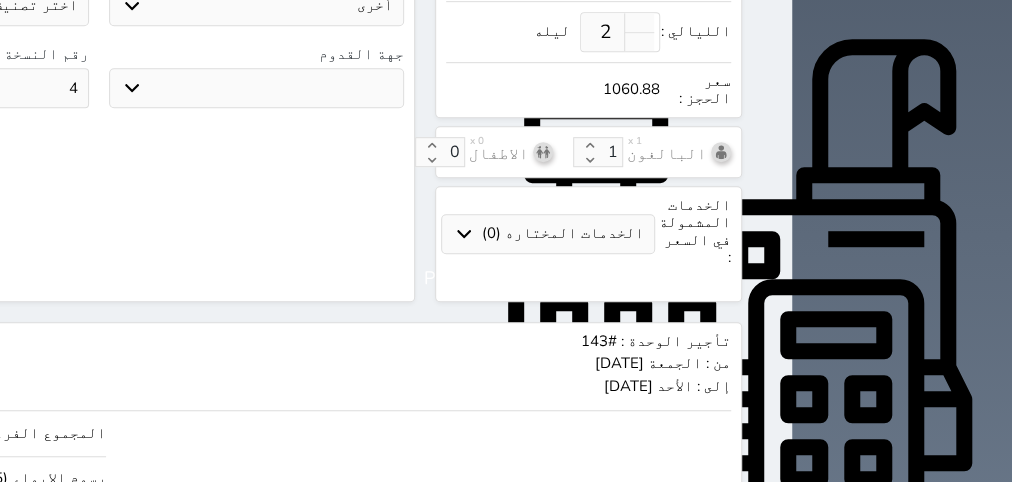 scroll, scrollTop: 900, scrollLeft: 0, axis: vertical 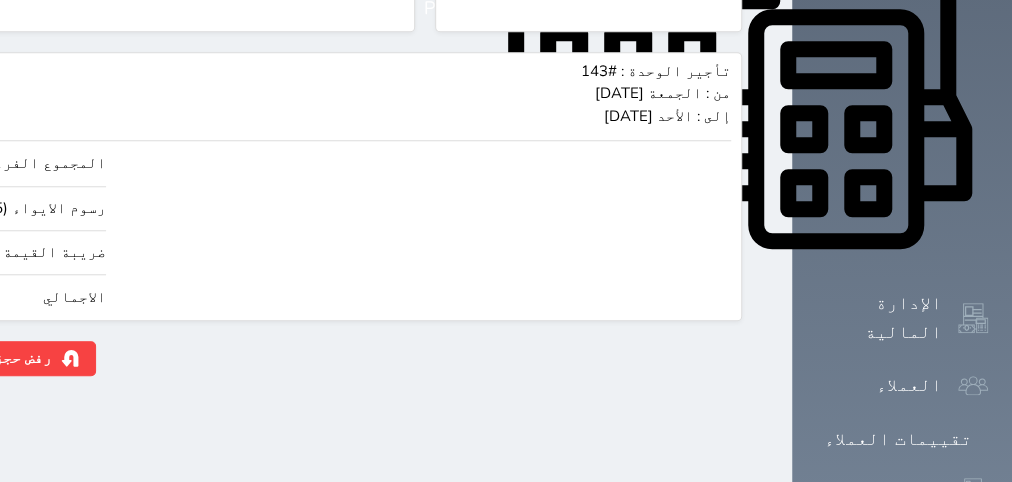type on "3.39" 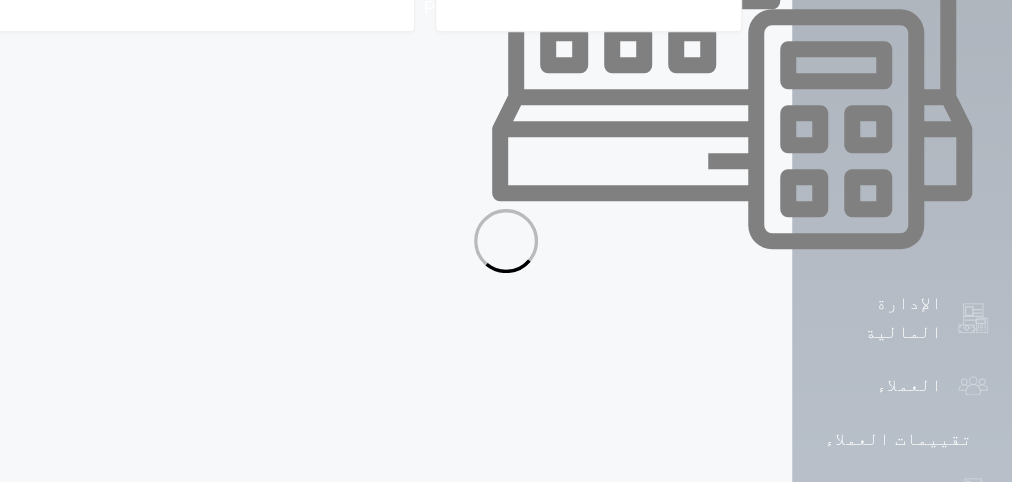 select on "1" 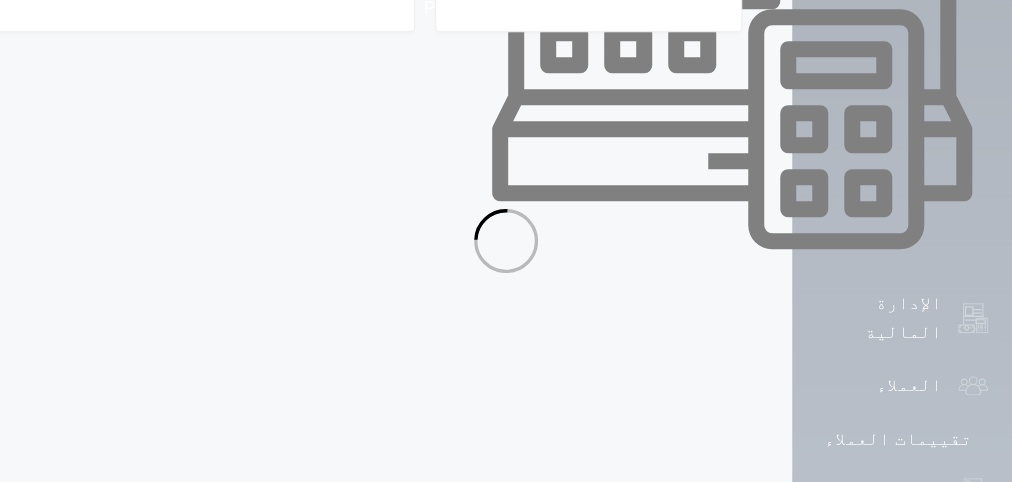 select on "113" 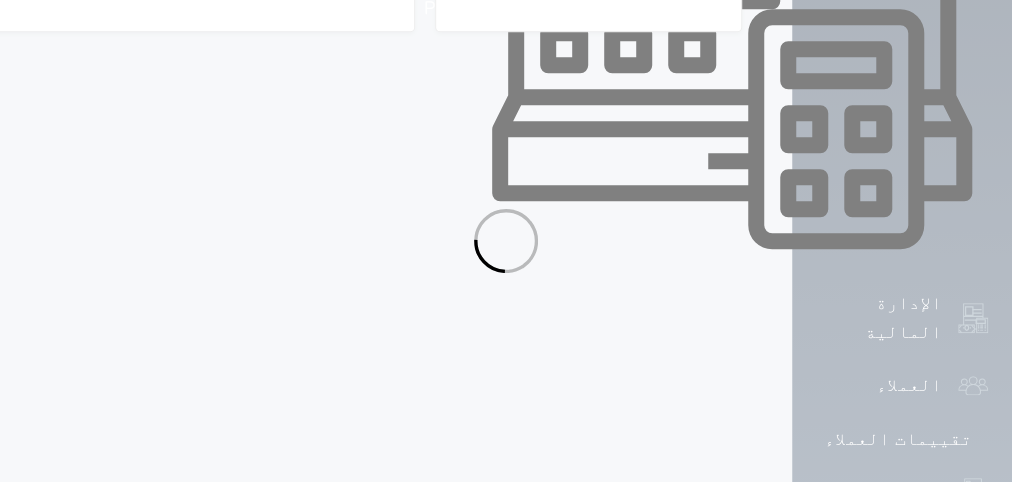 select on "1" 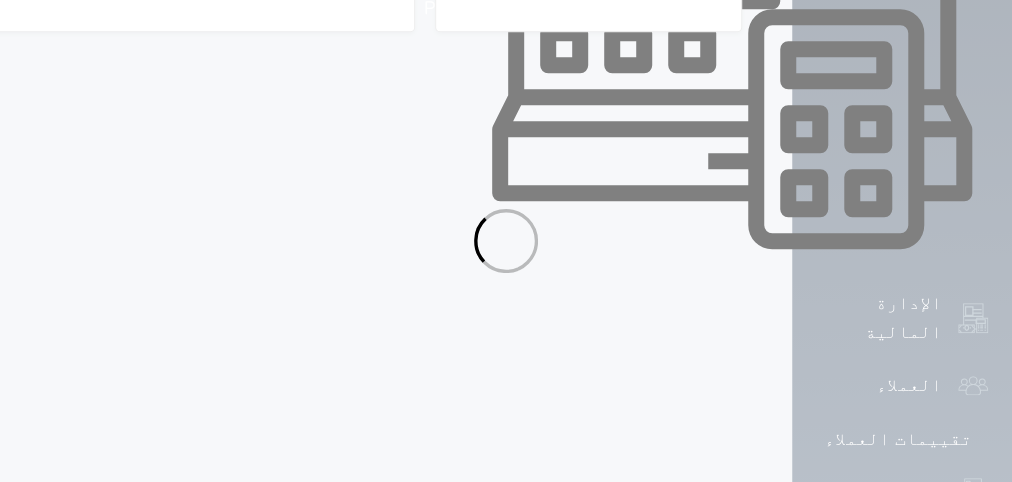 select on "7" 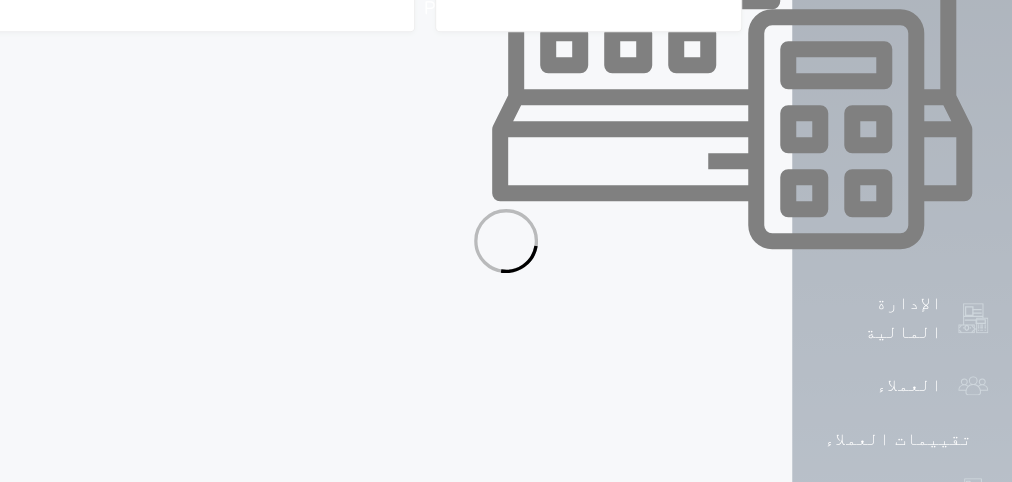 select 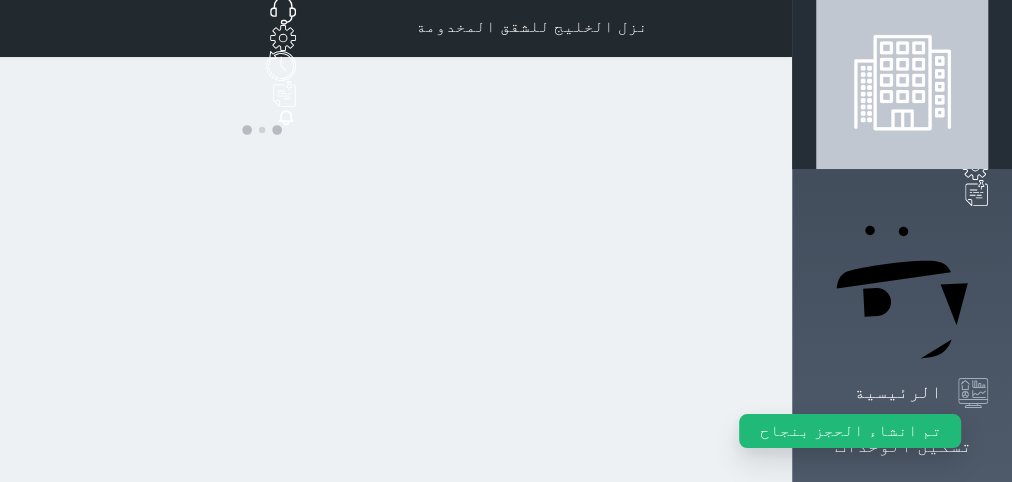 scroll, scrollTop: 0, scrollLeft: 0, axis: both 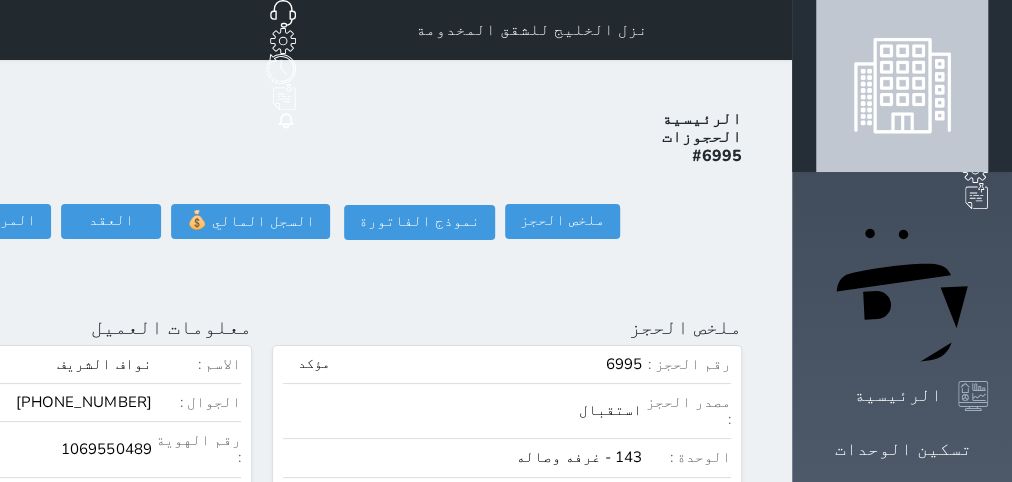 click on "تسجيل دخول" at bounding box center [-151, 221] 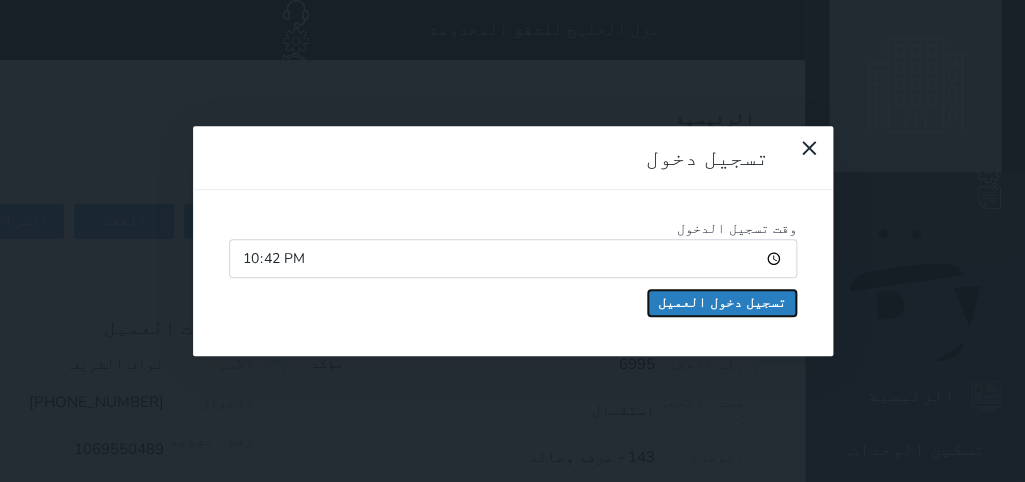 click on "تسجيل دخول العميل" at bounding box center [722, 303] 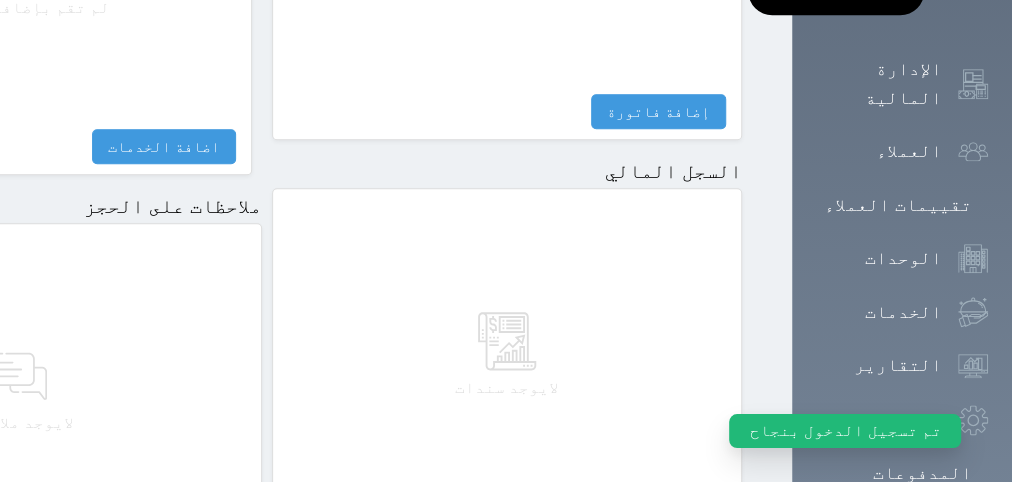 scroll, scrollTop: 1295, scrollLeft: 0, axis: vertical 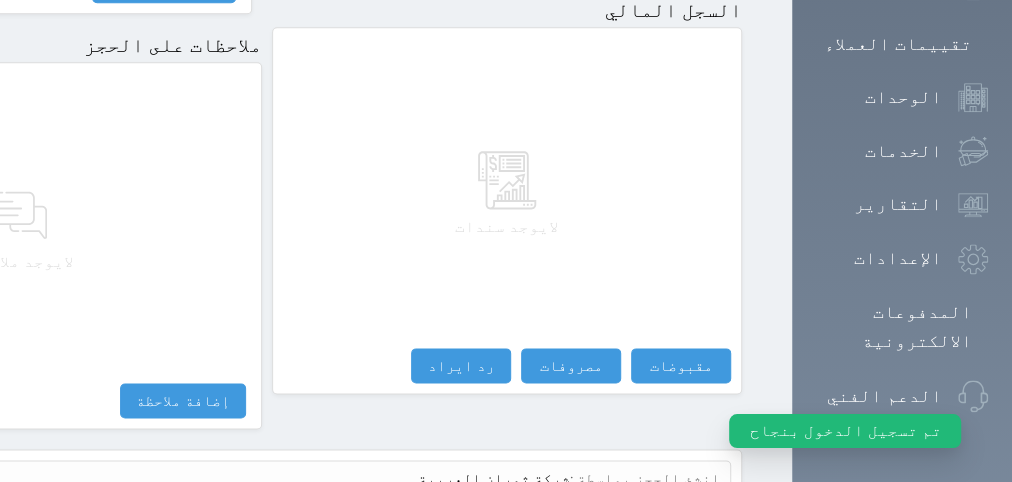click on "عرض سجل شموس" at bounding box center [666, 526] 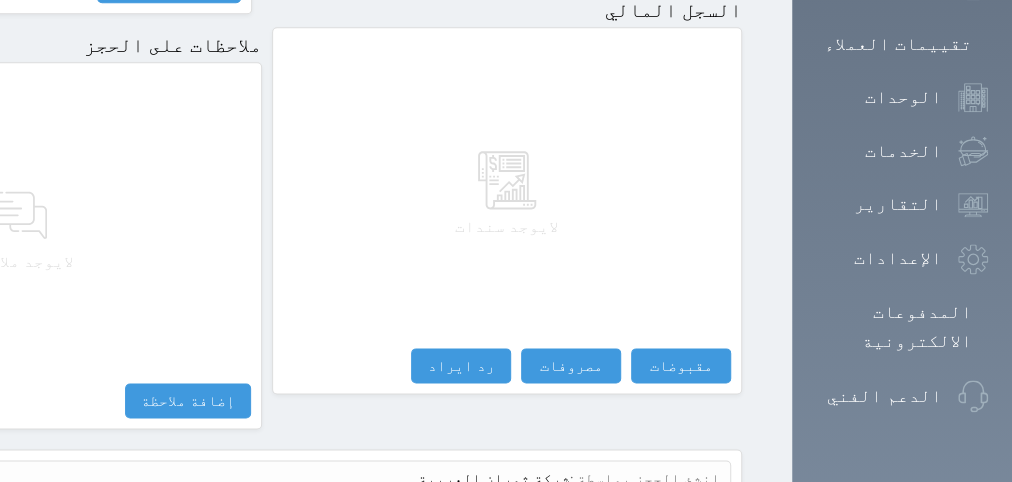 scroll, scrollTop: 1295, scrollLeft: 0, axis: vertical 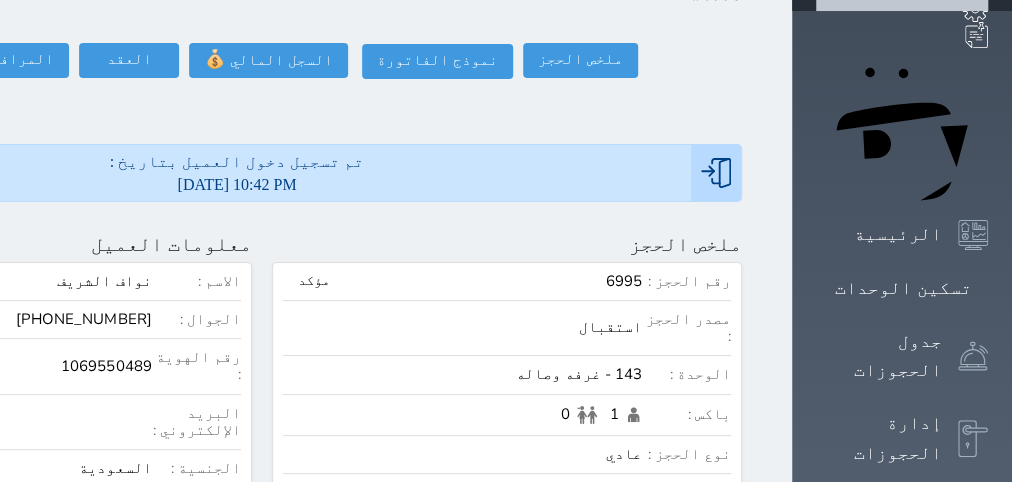 click at bounding box center [-206, 244] 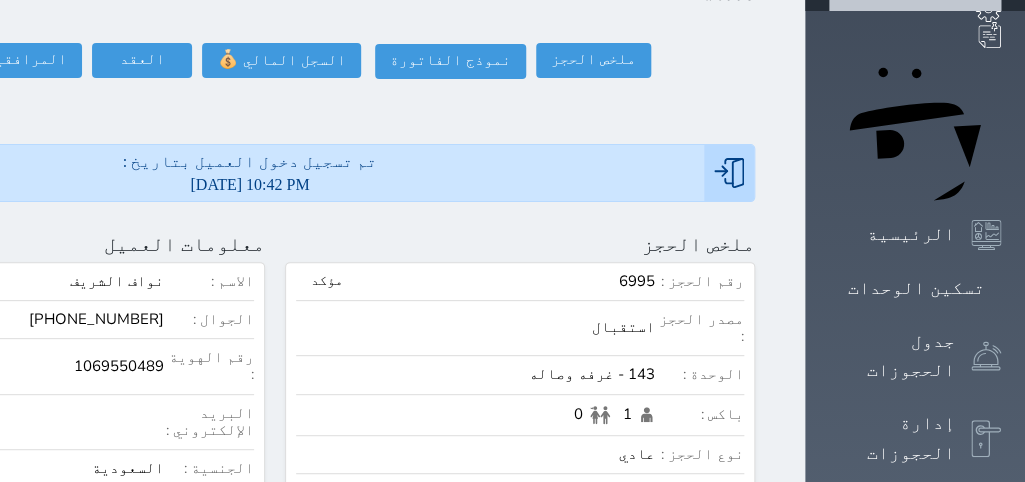 scroll, scrollTop: 199, scrollLeft: 0, axis: vertical 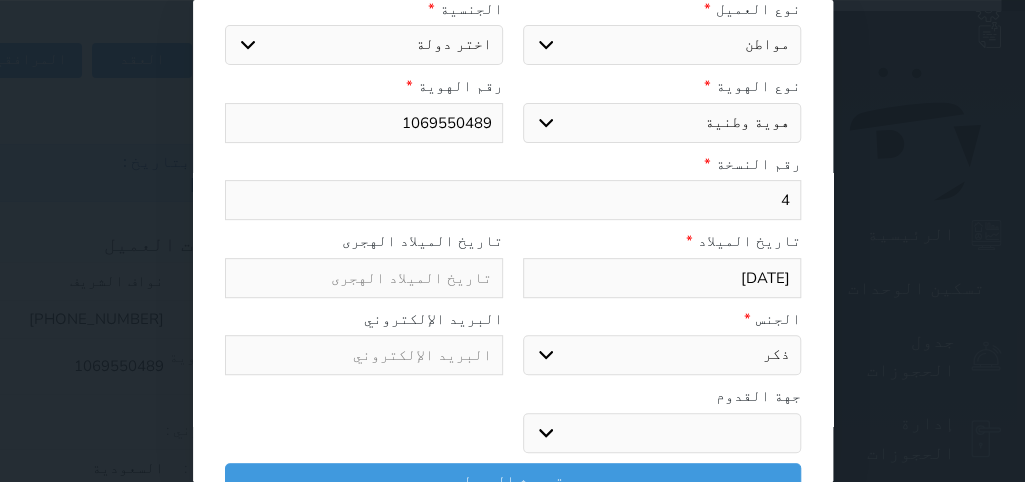 select 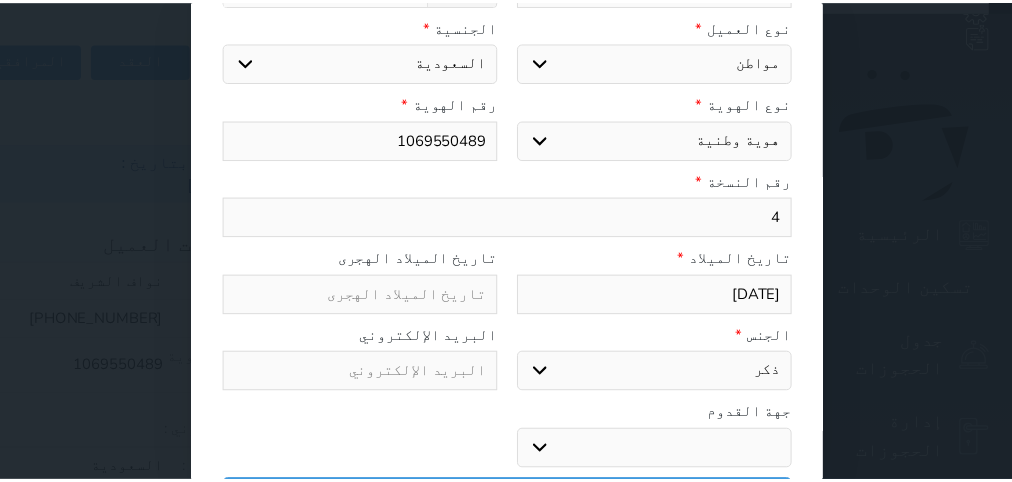 scroll, scrollTop: 200, scrollLeft: 0, axis: vertical 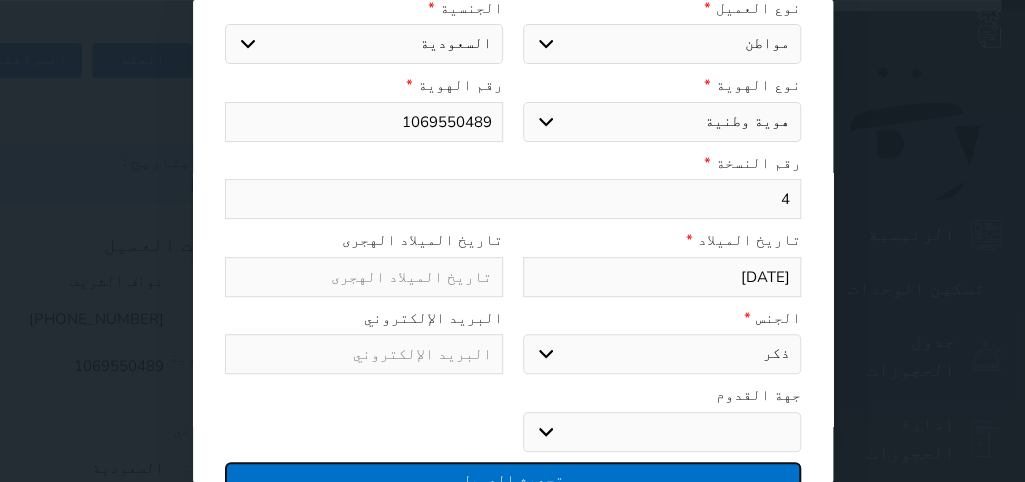 click on "تحديث العميل" at bounding box center [513, 479] 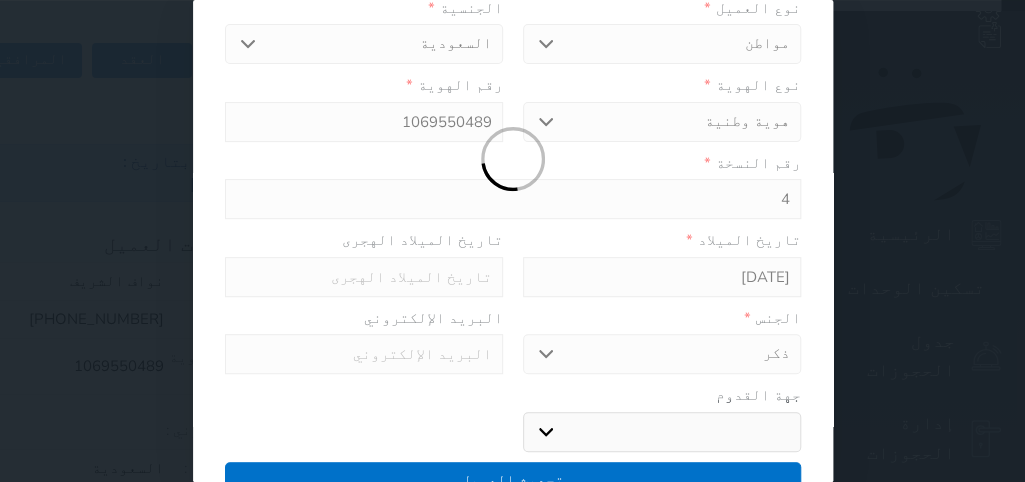 select 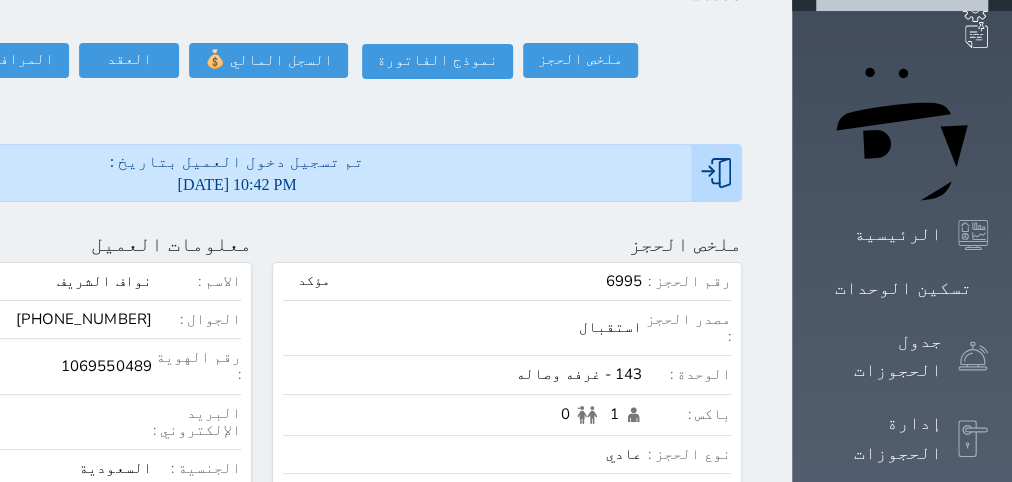 scroll, scrollTop: 199, scrollLeft: 0, axis: vertical 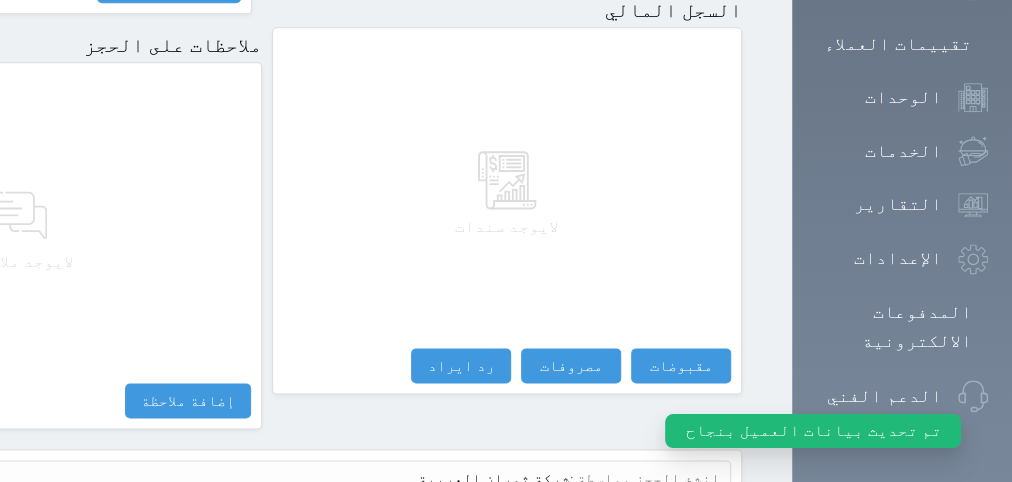click on "عرض سجل شموس" at bounding box center (666, 526) 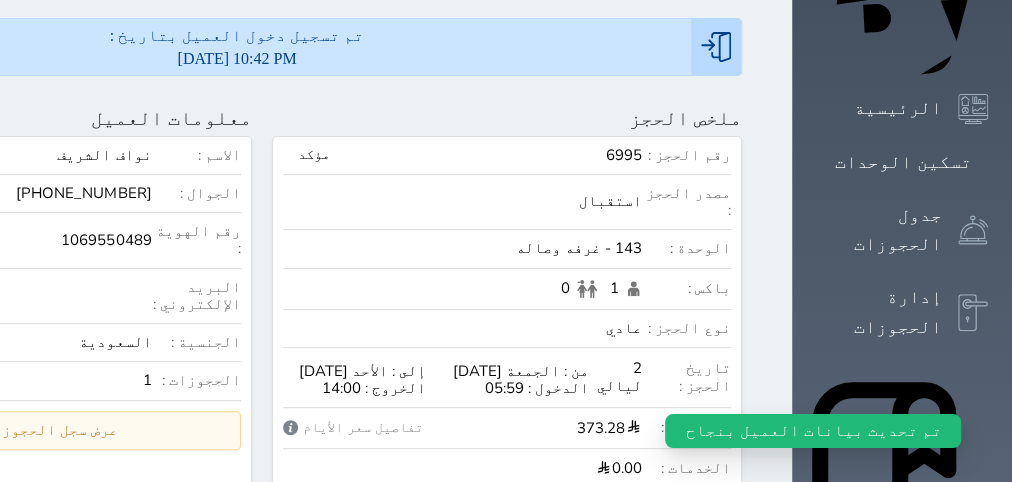 scroll, scrollTop: 0, scrollLeft: 0, axis: both 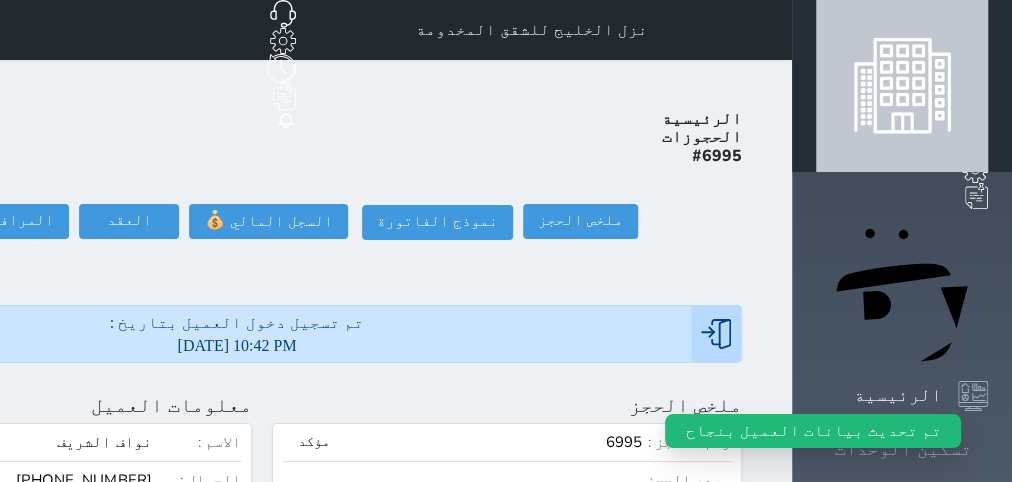 click at bounding box center (988, 449) 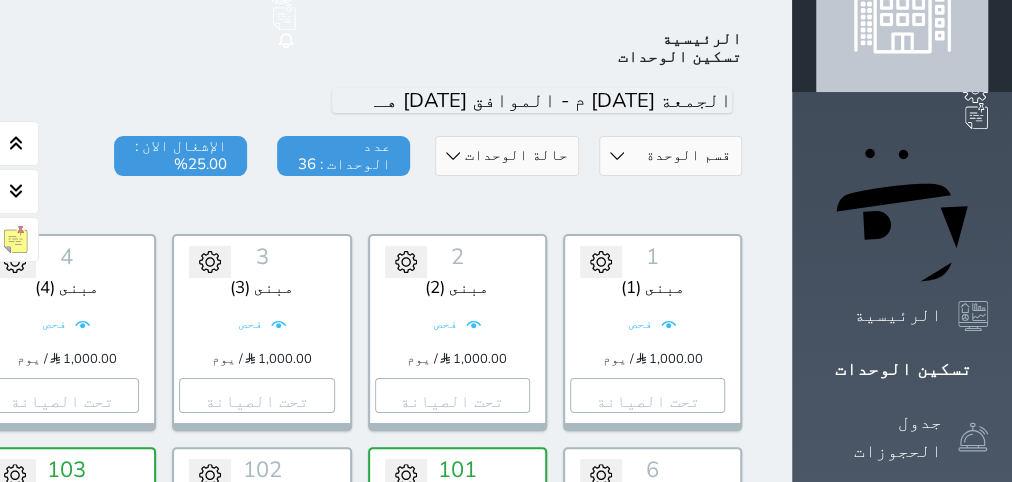 scroll, scrollTop: 126, scrollLeft: 0, axis: vertical 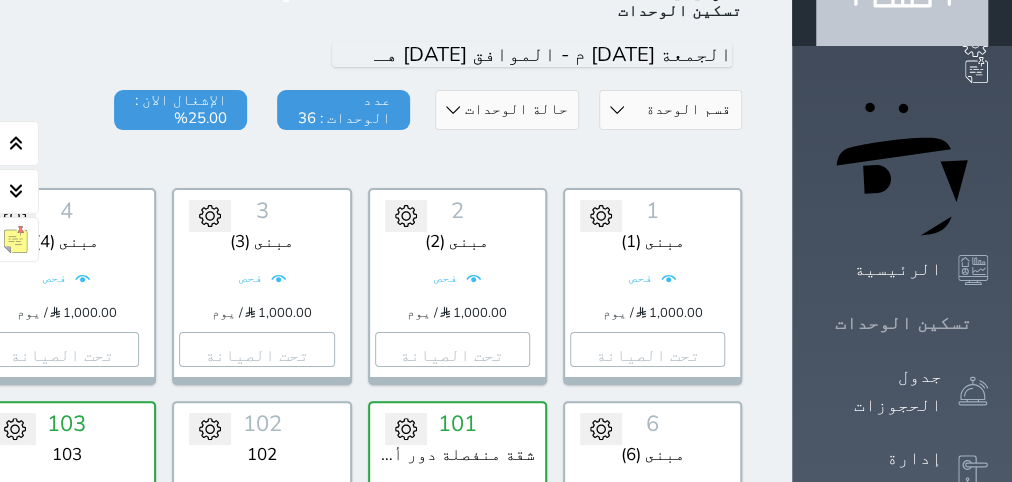 click on "تسكين الوحدات" at bounding box center (903, 323) 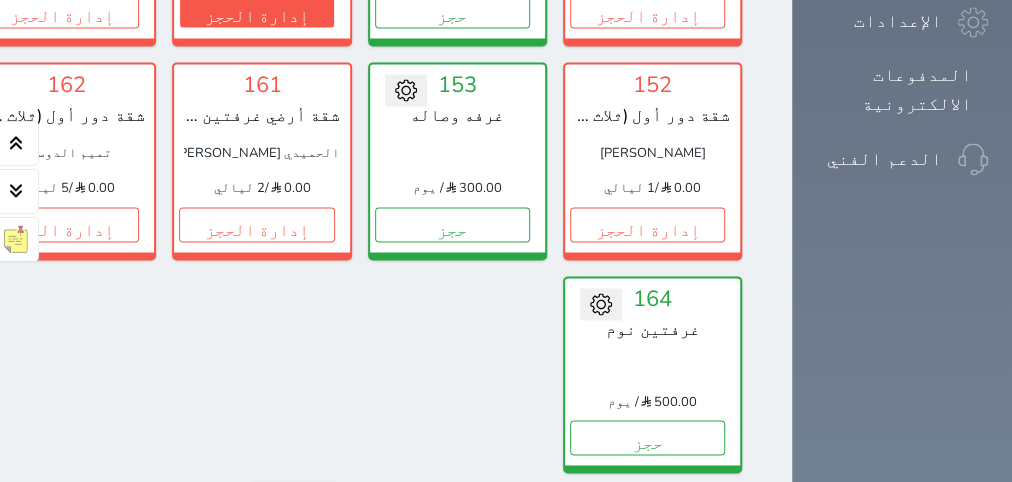 scroll, scrollTop: 1569, scrollLeft: 0, axis: vertical 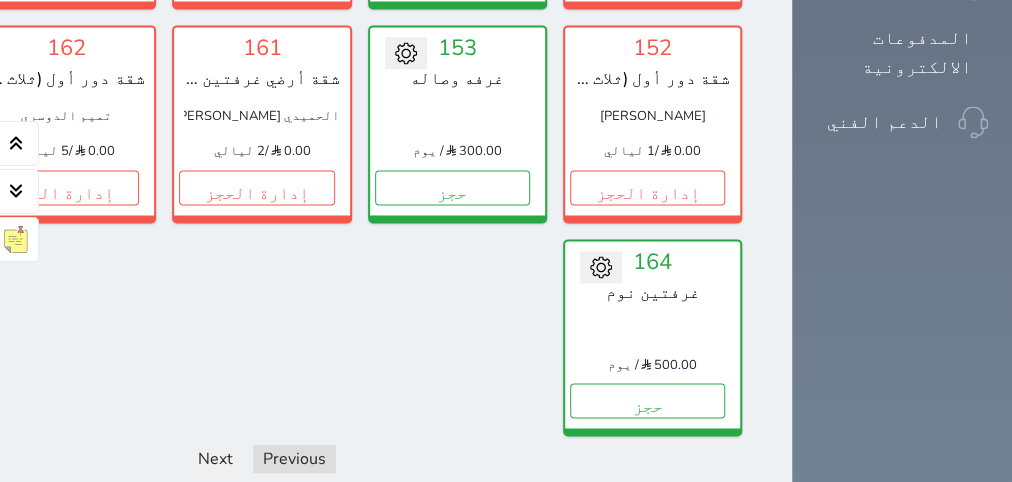 click on "إدارة الحجز" at bounding box center [256, -27] 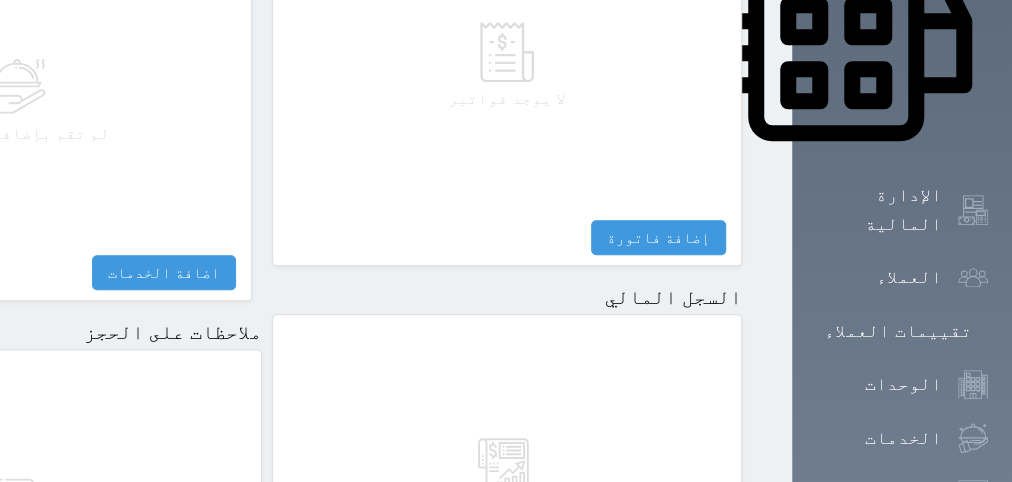 scroll, scrollTop: 1295, scrollLeft: 0, axis: vertical 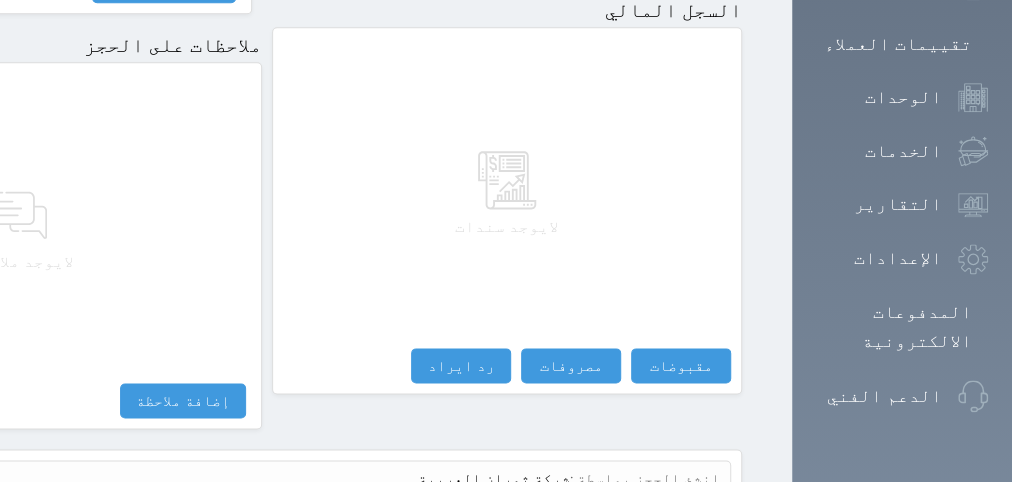 click on "عرض سجل شموس" at bounding box center [666, 526] 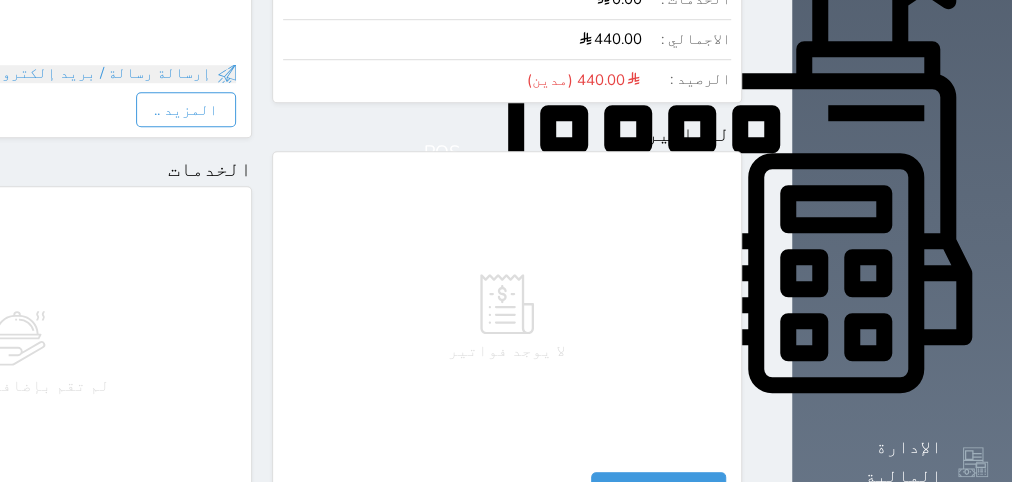 scroll, scrollTop: 1295, scrollLeft: 0, axis: vertical 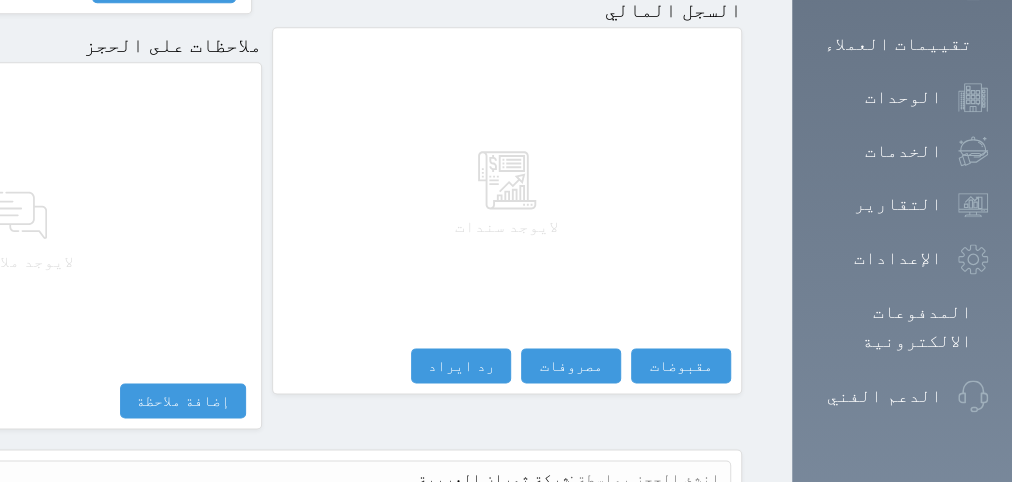 click on "عرض سجل شموس" at bounding box center (666, 526) 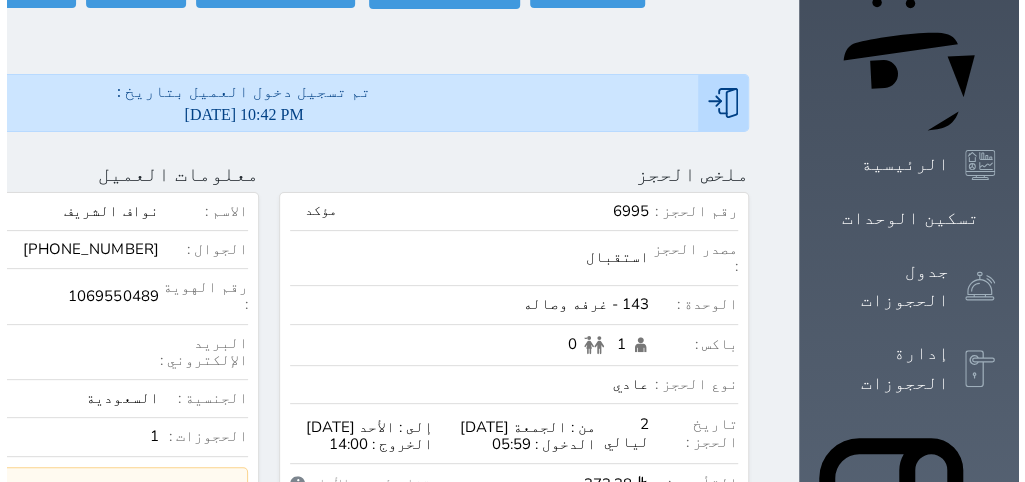 scroll, scrollTop: 287, scrollLeft: 0, axis: vertical 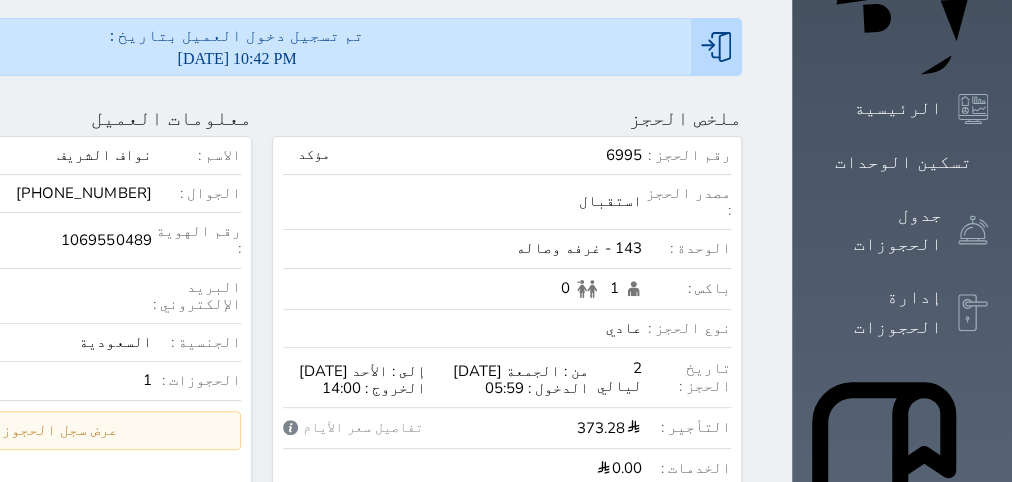 click at bounding box center (-201, 118) 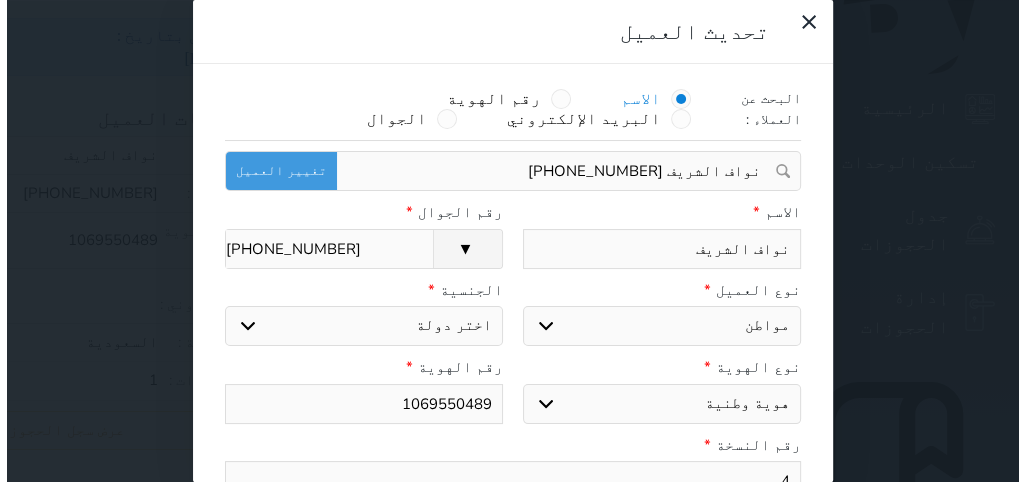 scroll, scrollTop: 199, scrollLeft: 0, axis: vertical 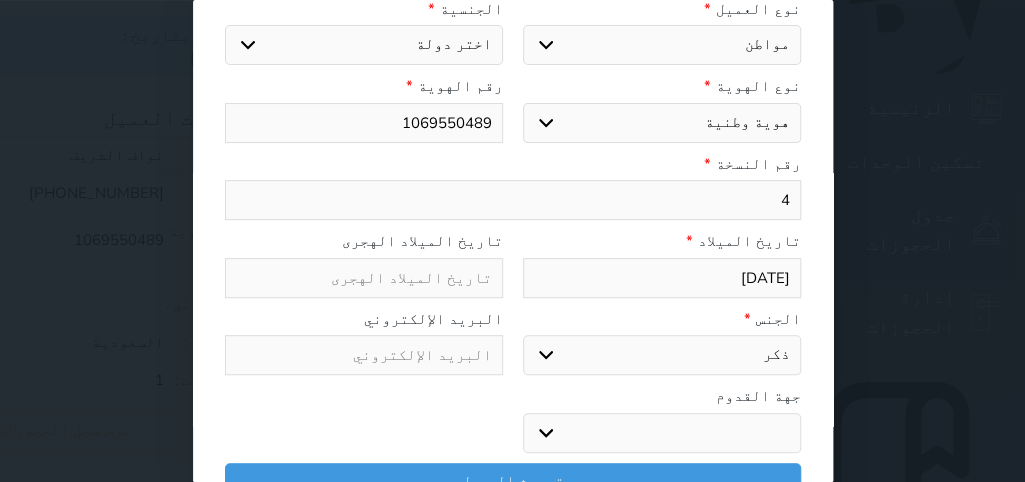 select 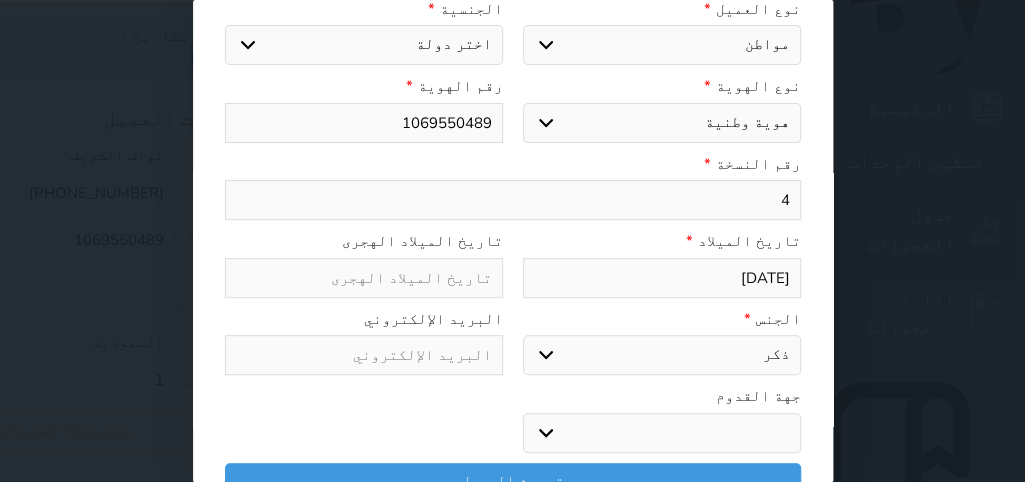 select 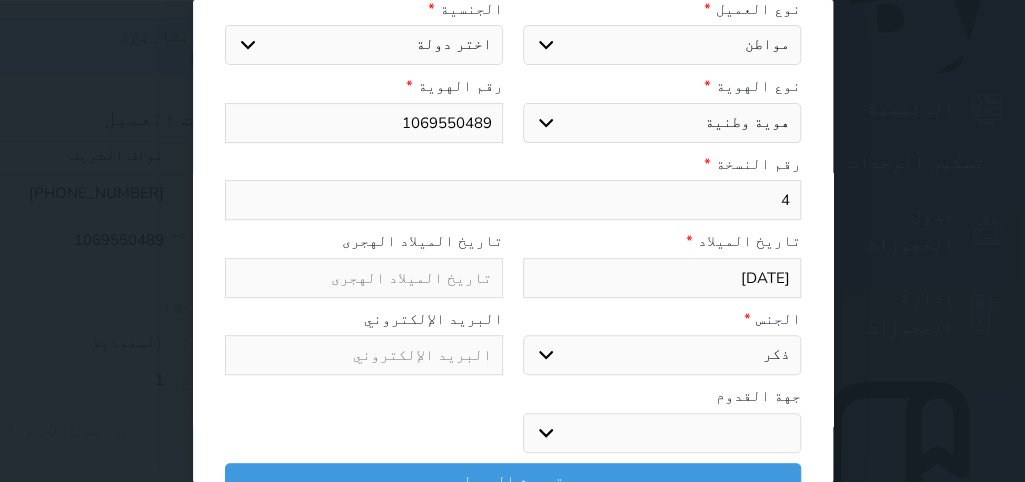 select on "113" 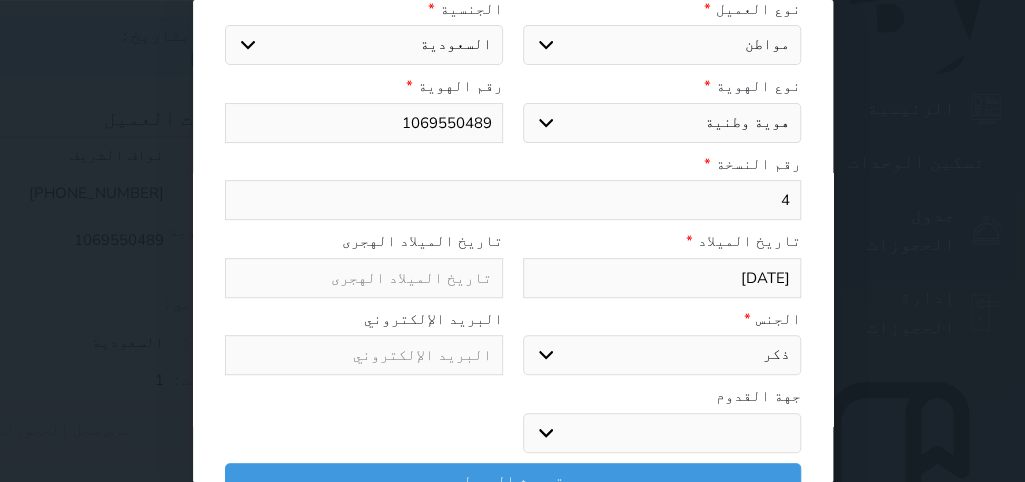 select 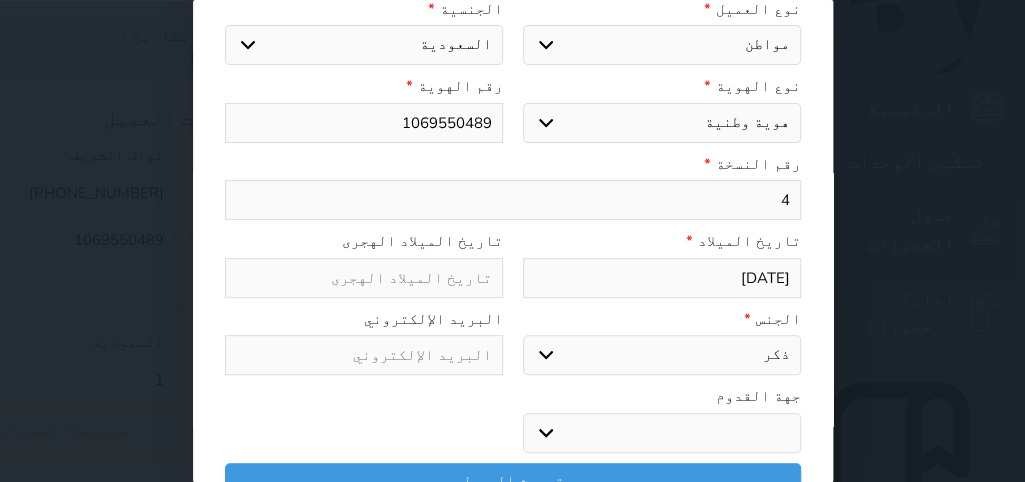 scroll, scrollTop: 59, scrollLeft: 0, axis: vertical 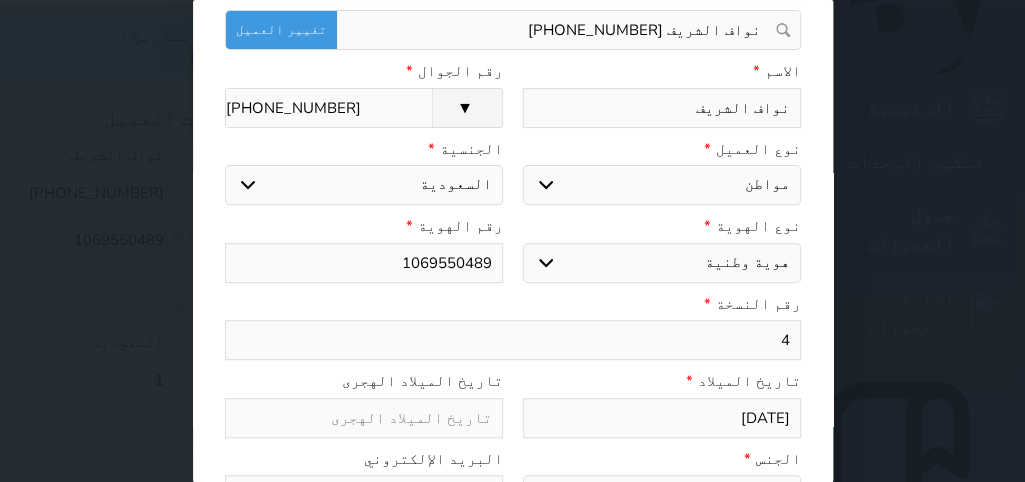drag, startPoint x: 791, startPoint y: 320, endPoint x: 896, endPoint y: 322, distance: 105.01904 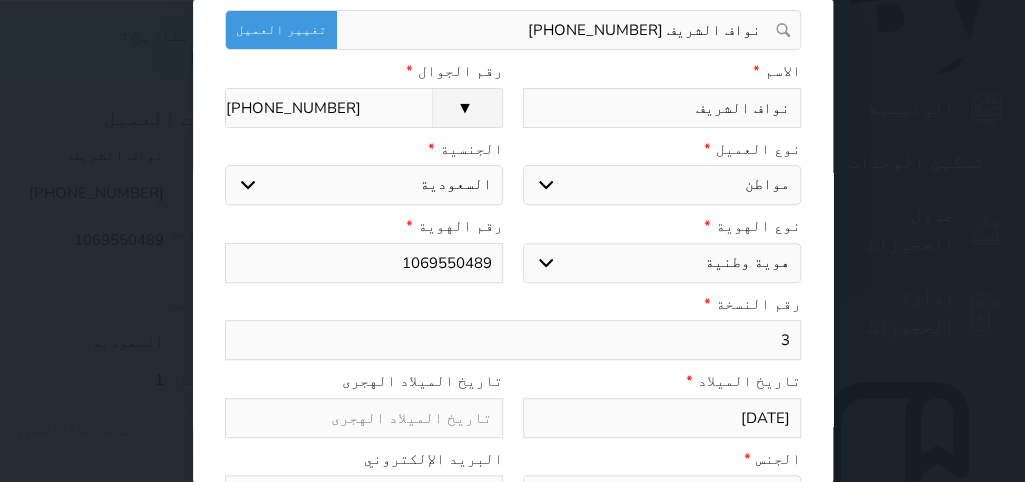 type on "3" 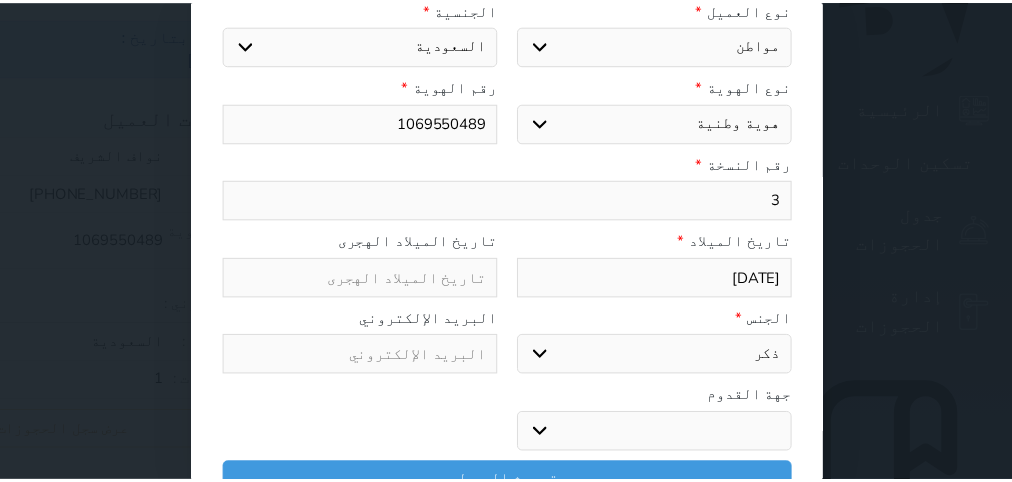 scroll, scrollTop: 200, scrollLeft: 0, axis: vertical 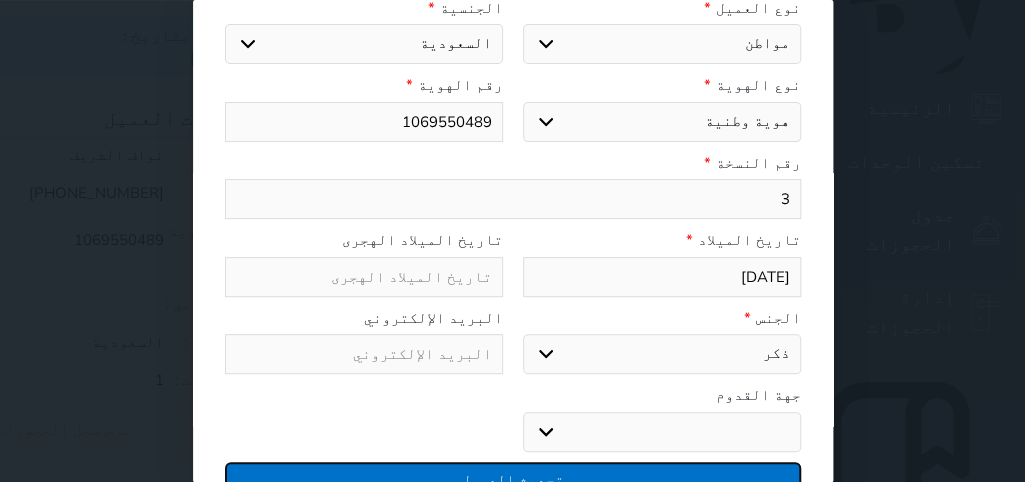 click on "تحديث العميل" at bounding box center (513, 479) 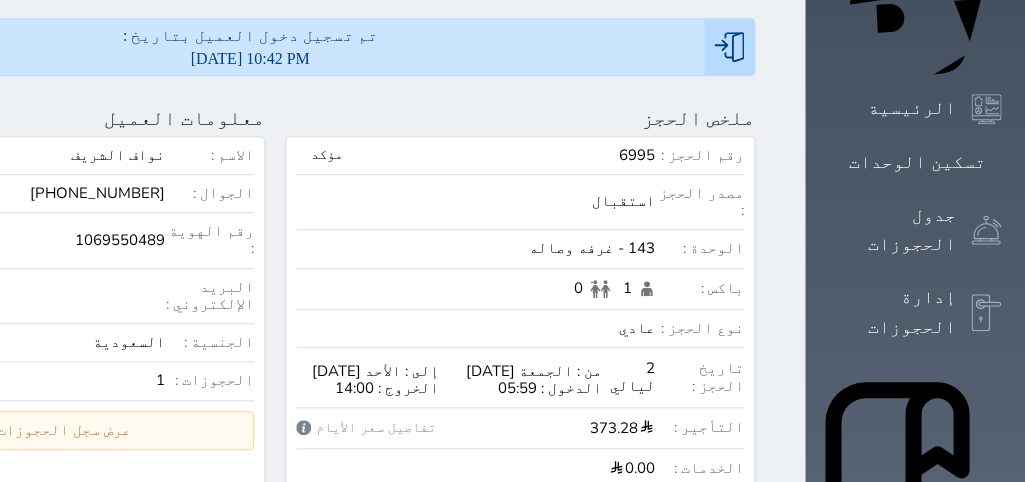 select 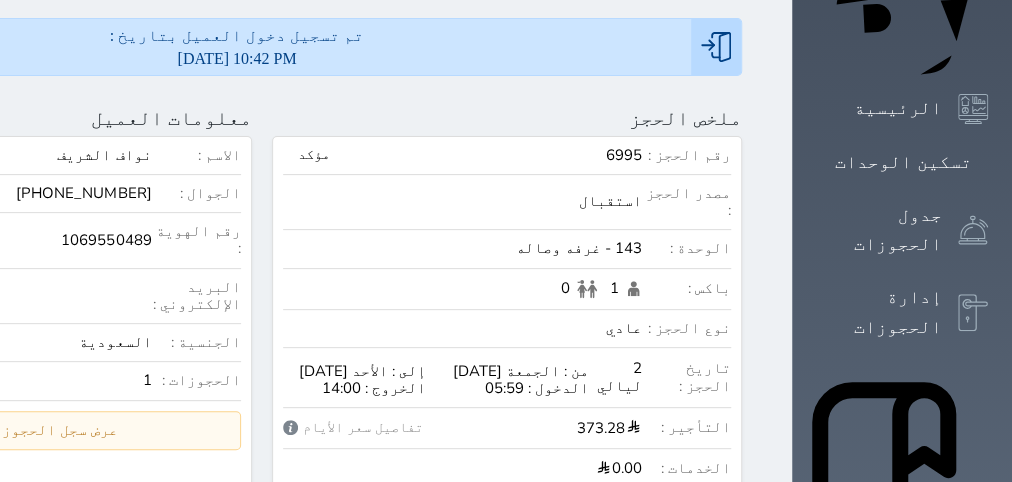 scroll, scrollTop: 199, scrollLeft: 0, axis: vertical 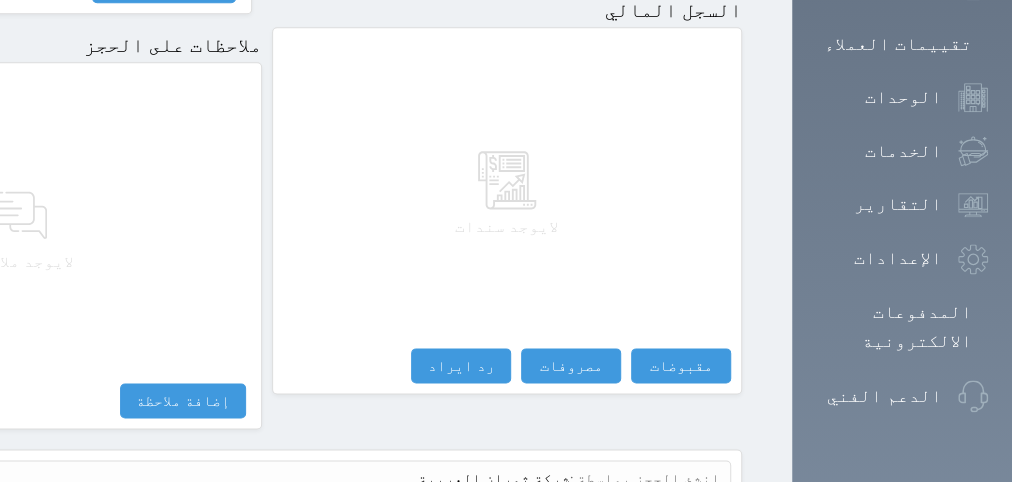 click on "عرض سجل شموس" at bounding box center [666, 526] 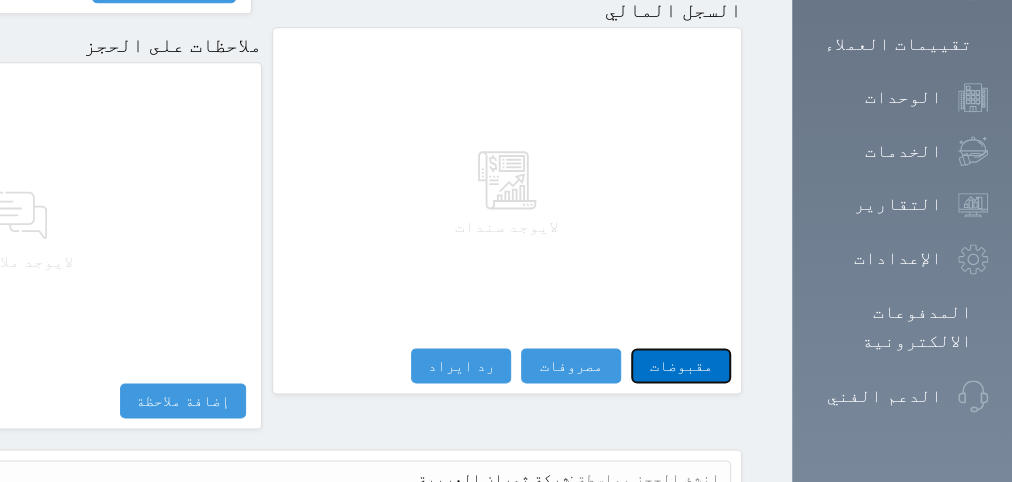 click on "مقبوضات" at bounding box center (681, 365) 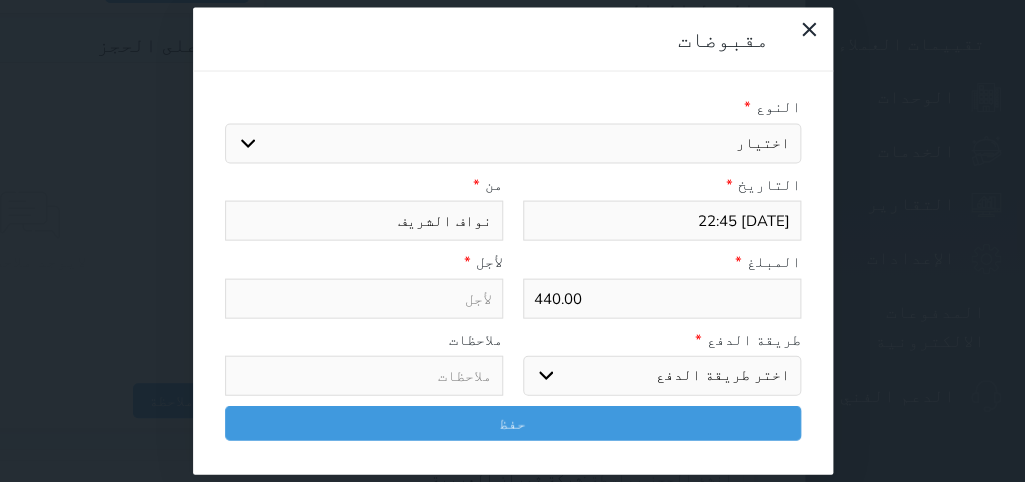 select 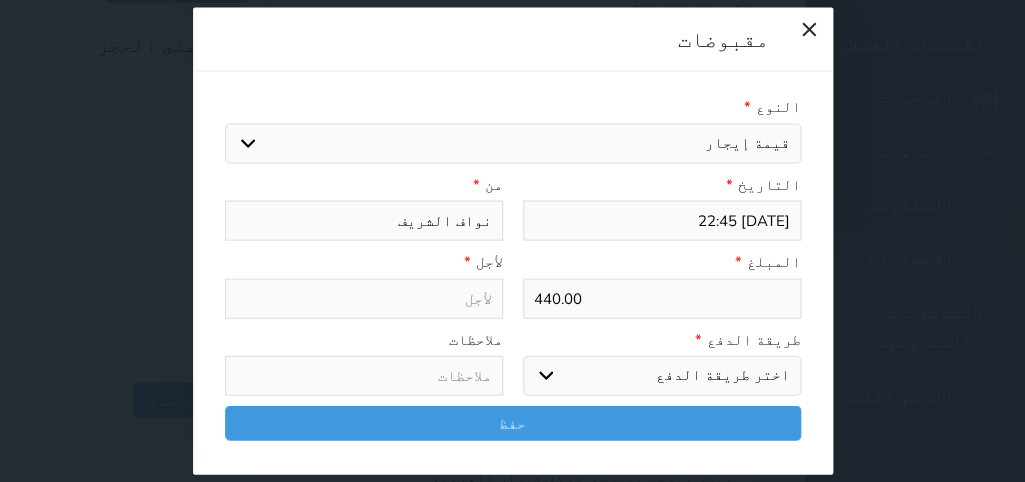 click on "قيمة إيجار" at bounding box center (0, 0) 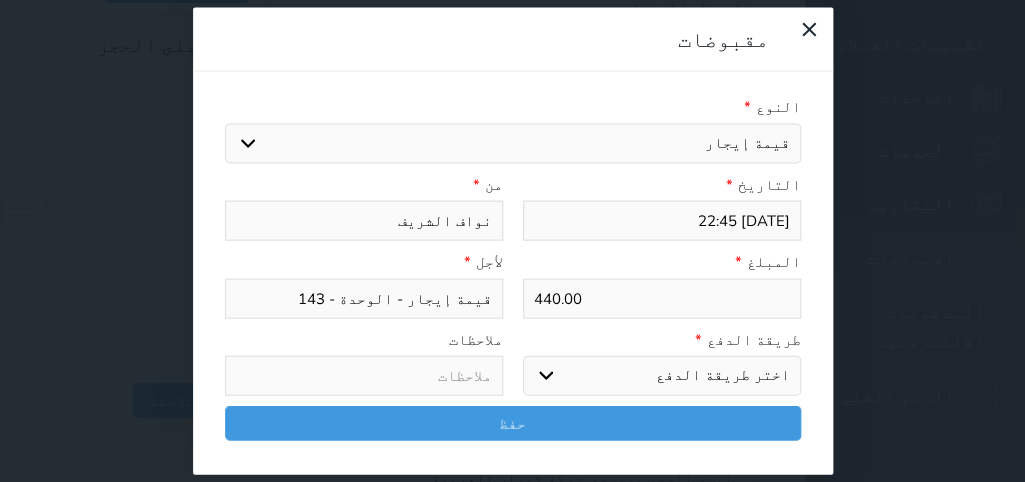 click on "اختر طريقة الدفع   دفع نقدى   تحويل بنكى   مدى   بطاقة ائتمان   آجل" at bounding box center [662, 376] 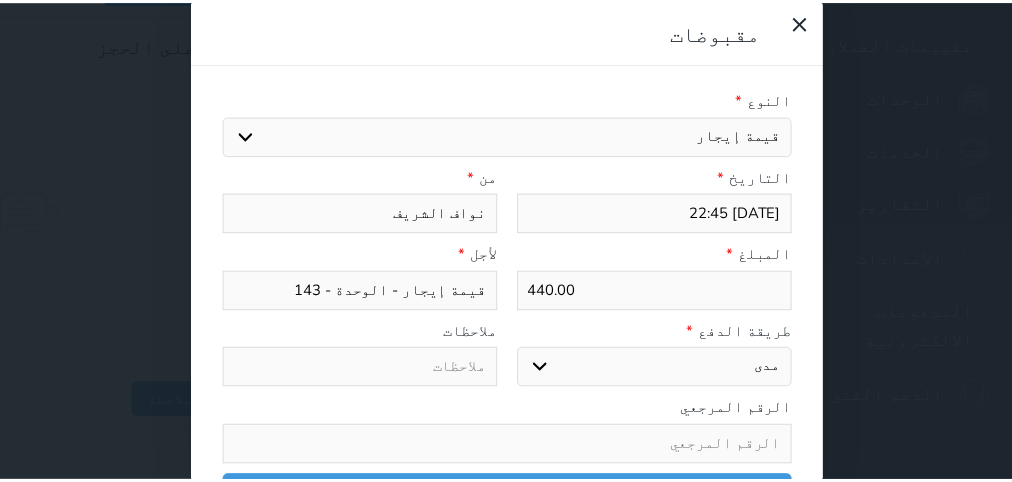 scroll, scrollTop: 35, scrollLeft: 0, axis: vertical 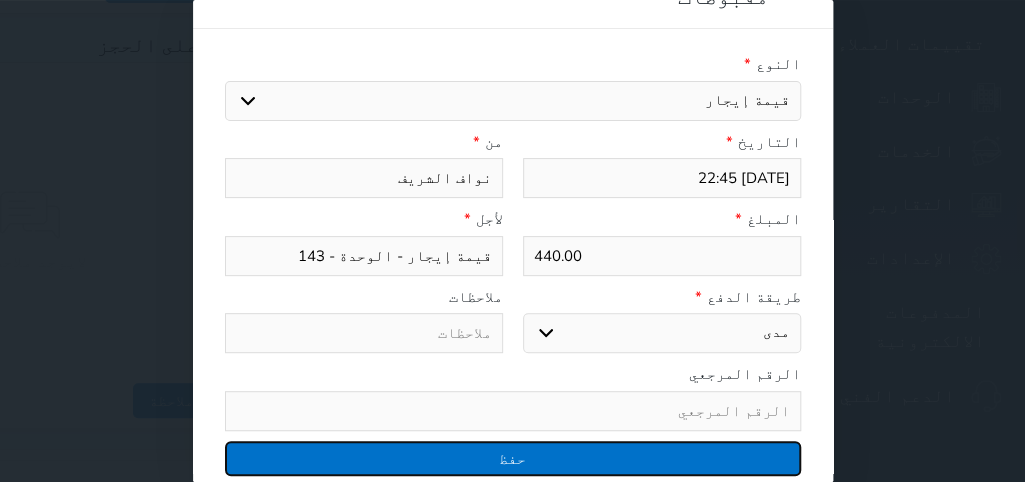 click on "حفظ" at bounding box center (513, 458) 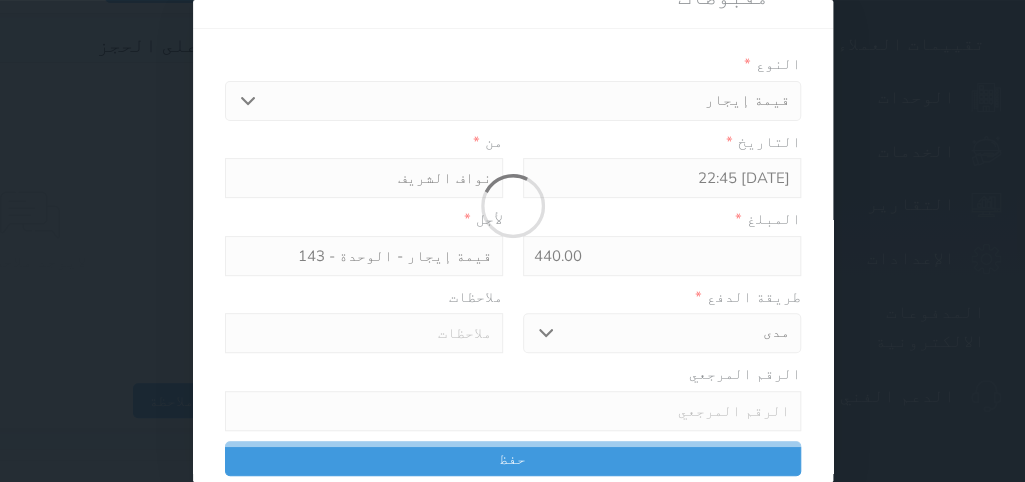 select 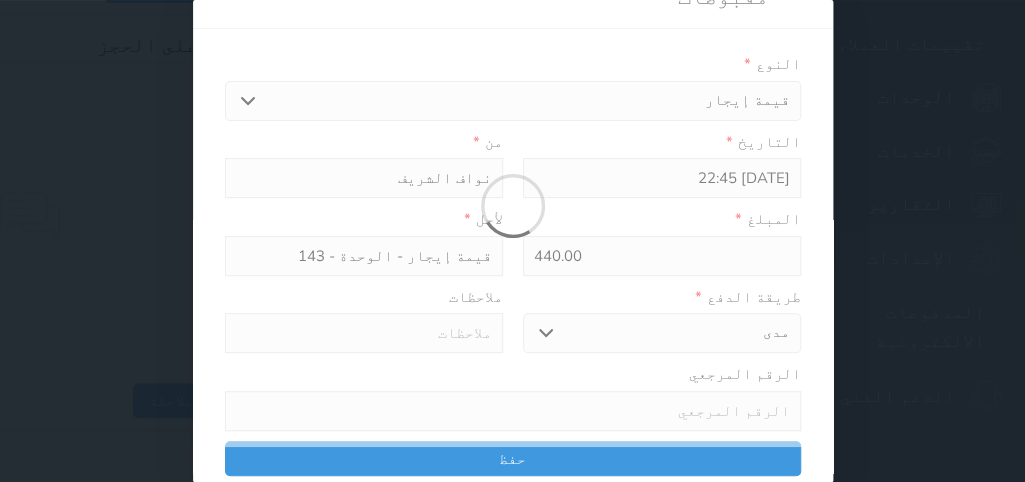 type 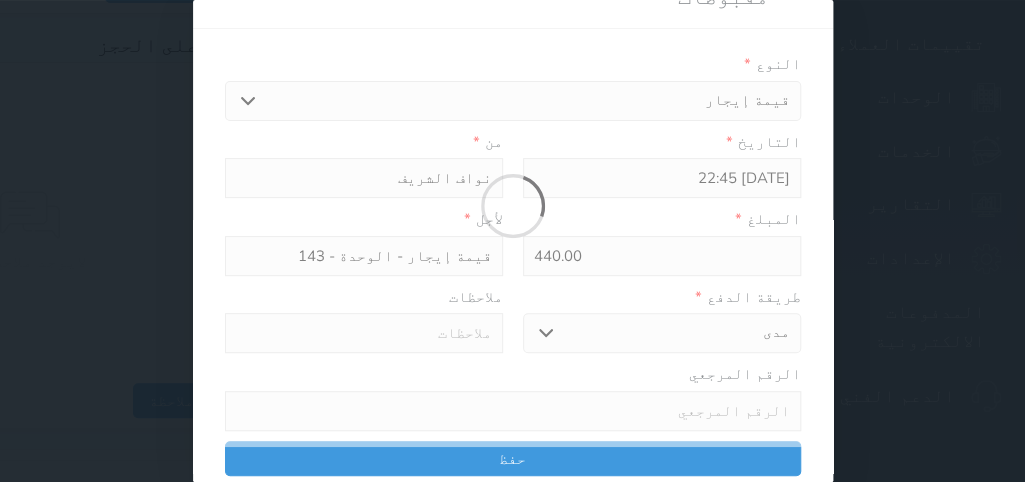 type on "0" 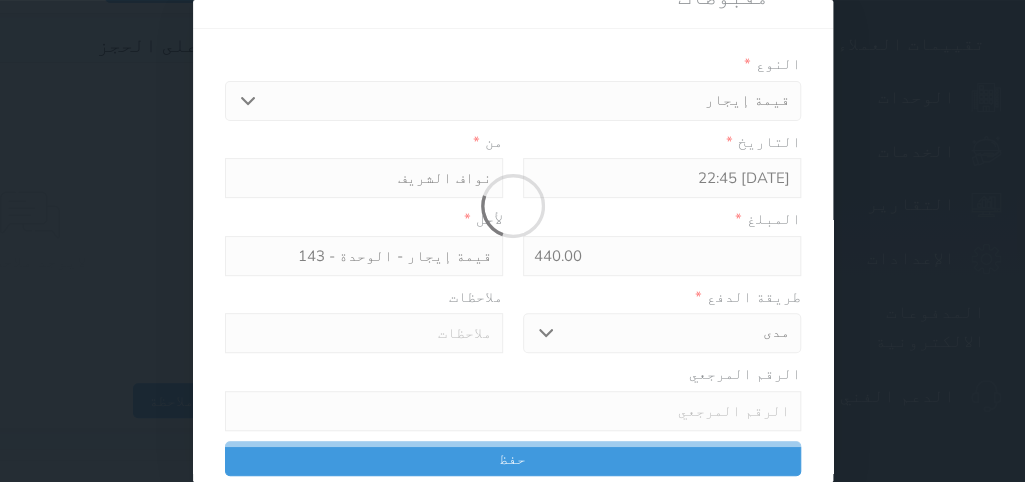 select 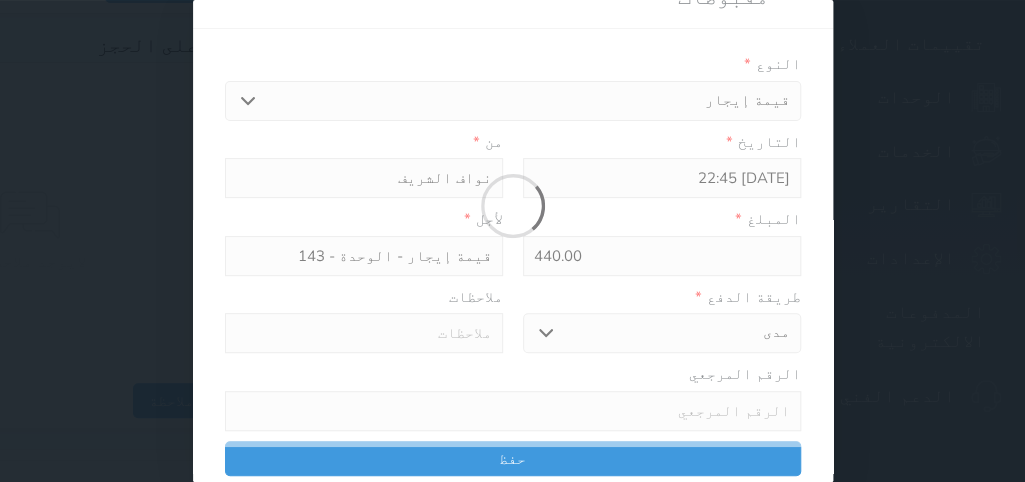 type on "0" 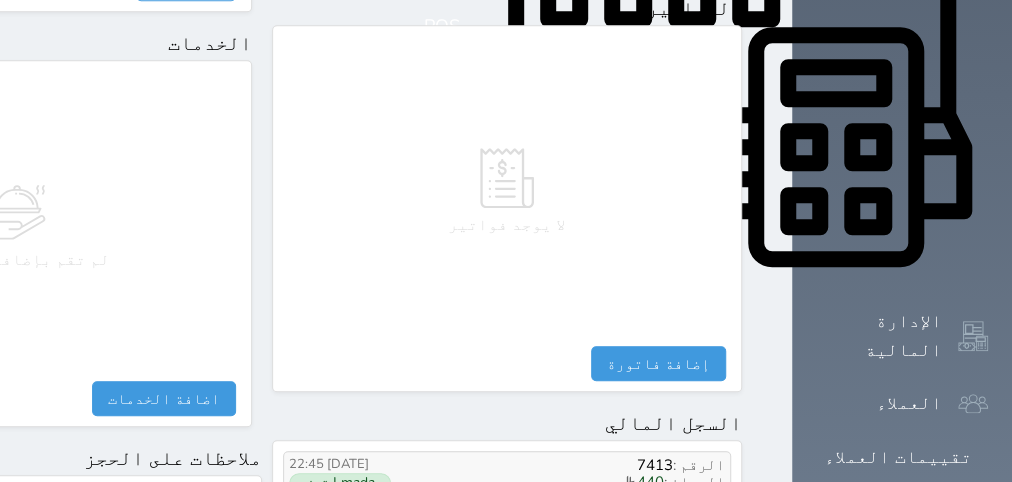scroll, scrollTop: 1295, scrollLeft: 0, axis: vertical 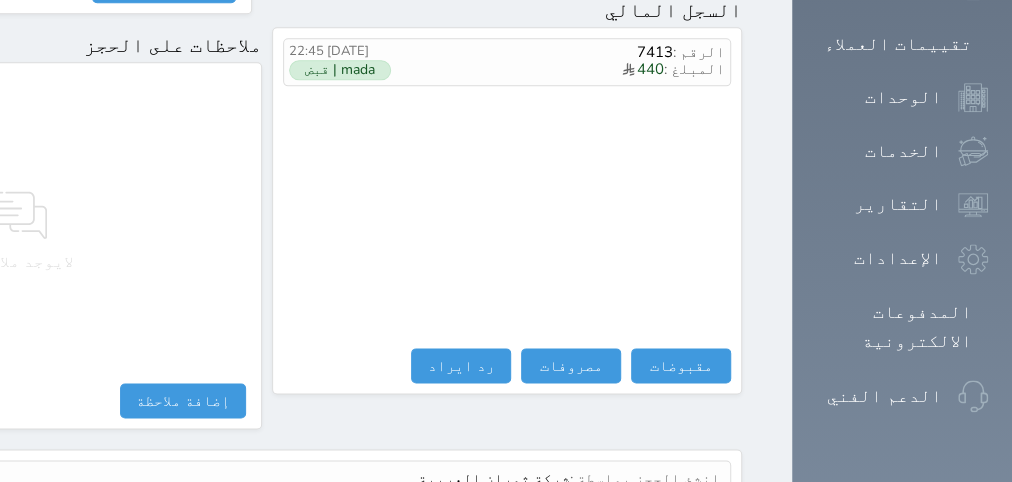click on "عرض سجل شموس" at bounding box center [666, 526] 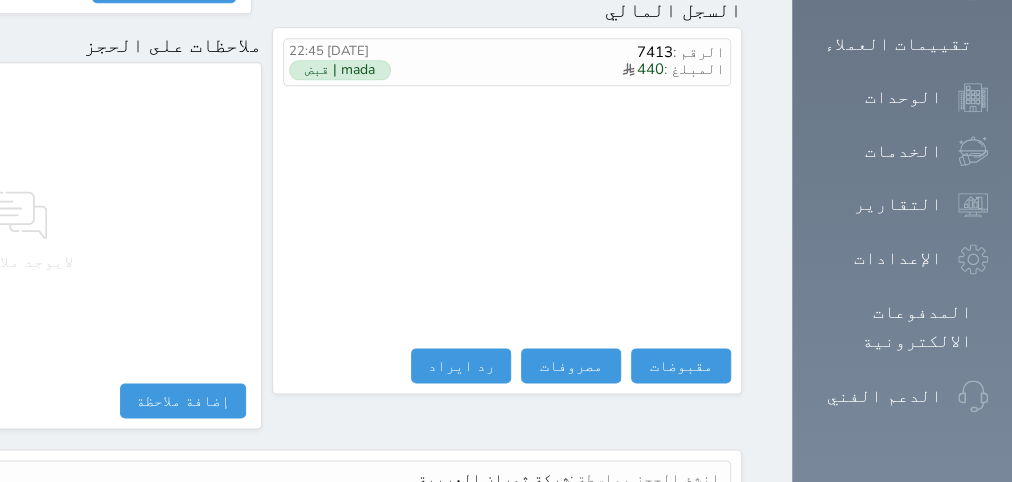 click on "عرض سجل شموس" at bounding box center (666, 526) 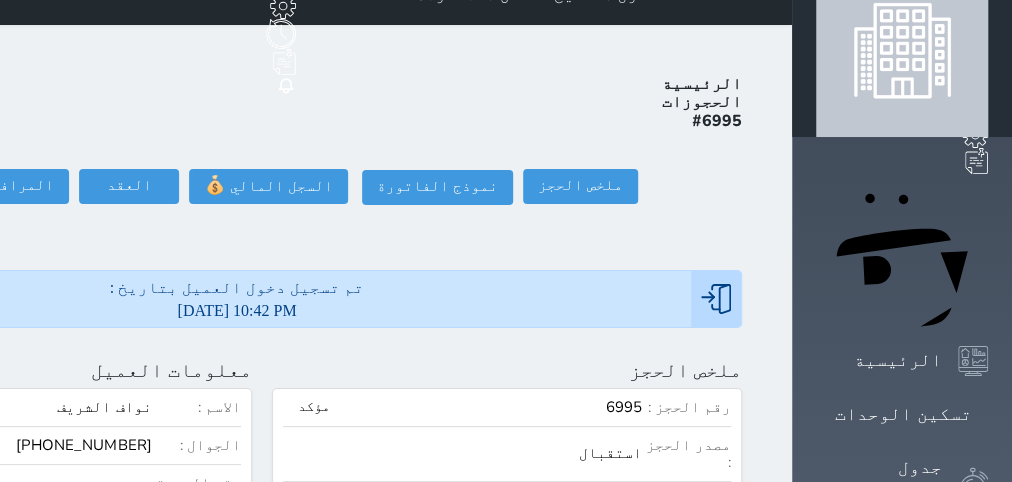 scroll, scrollTop: 0, scrollLeft: 0, axis: both 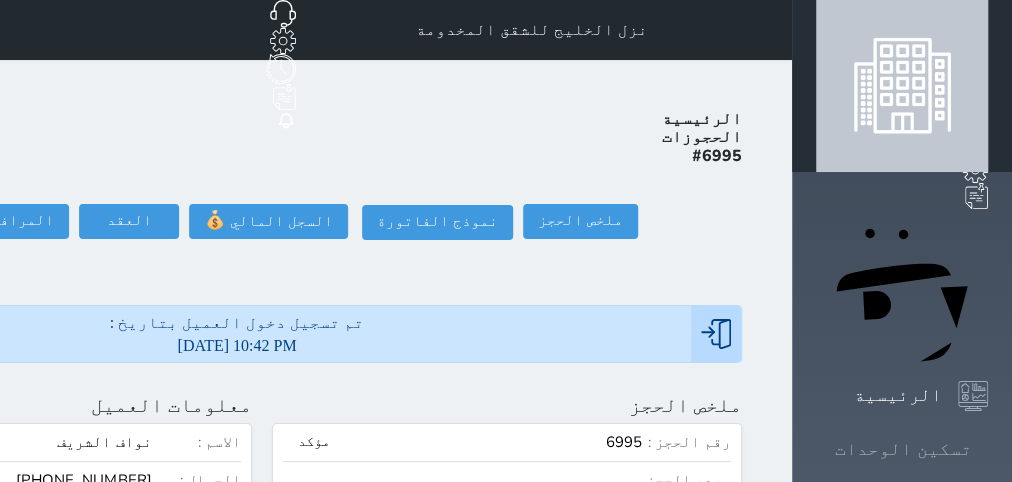 click on "تسكين الوحدات" at bounding box center [903, 449] 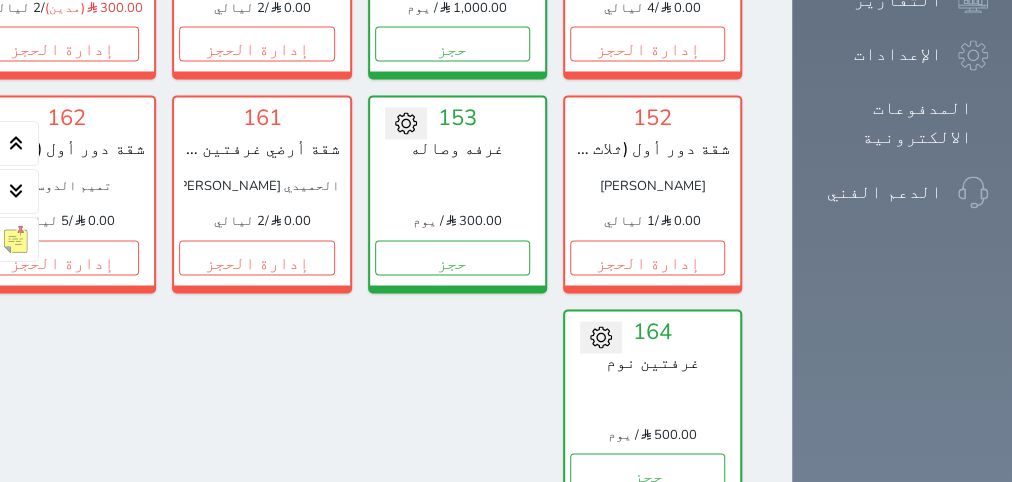 scroll, scrollTop: 1275, scrollLeft: 0, axis: vertical 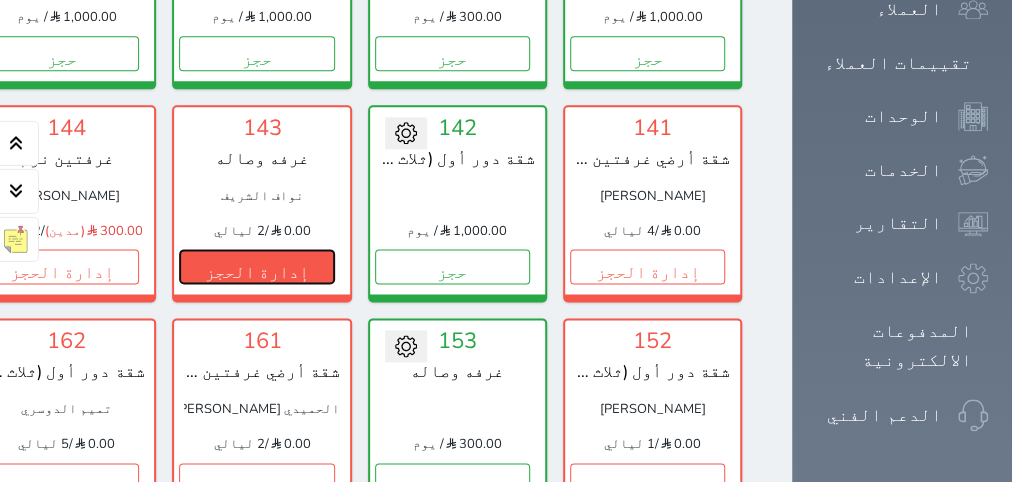 click on "إدارة الحجز" at bounding box center (256, 267) 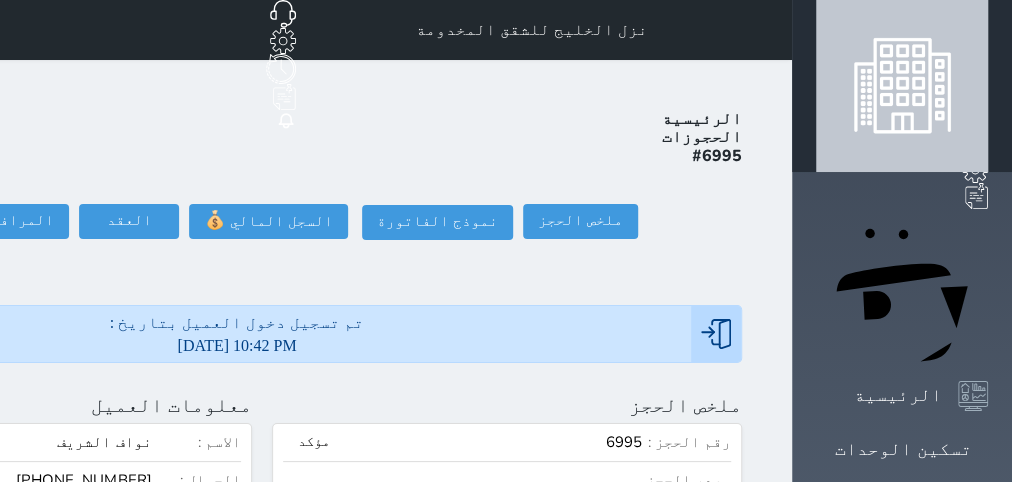 scroll, scrollTop: 126, scrollLeft: 0, axis: vertical 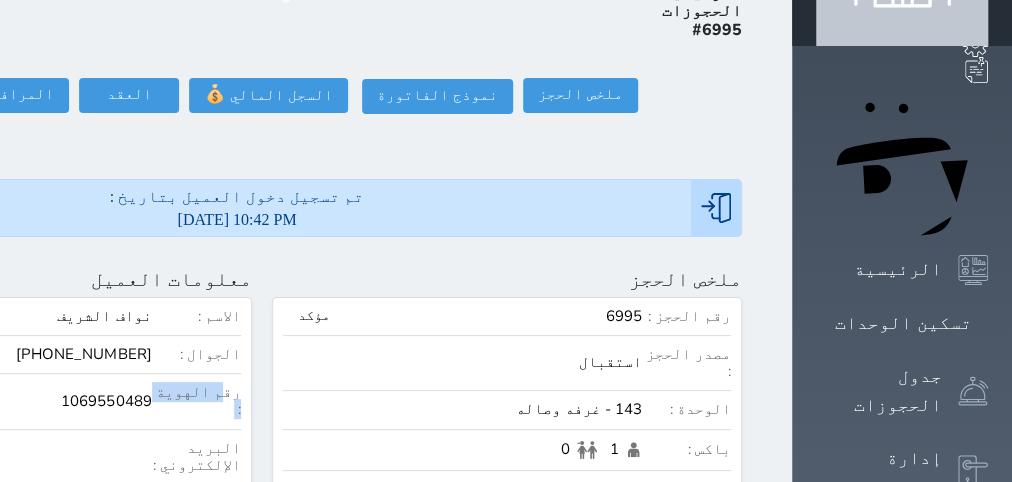 drag, startPoint x: 259, startPoint y: 286, endPoint x: 412, endPoint y: 285, distance: 153.00327 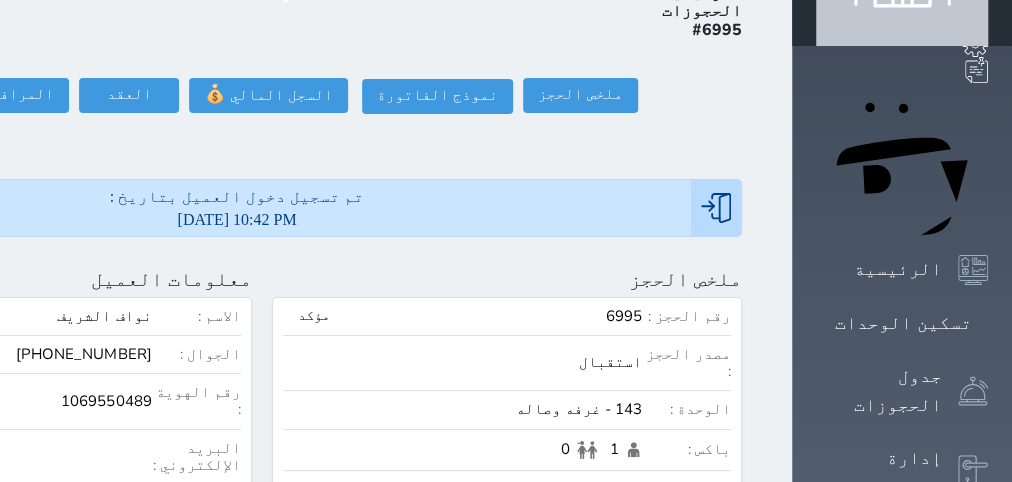click on "1069550489" at bounding box center [-28, 401] 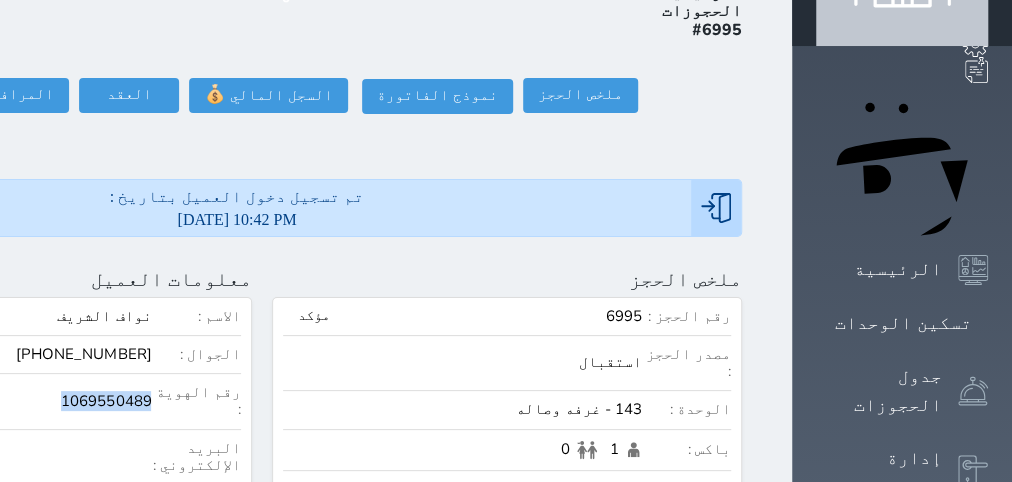 click on "1069550489" at bounding box center (-28, 401) 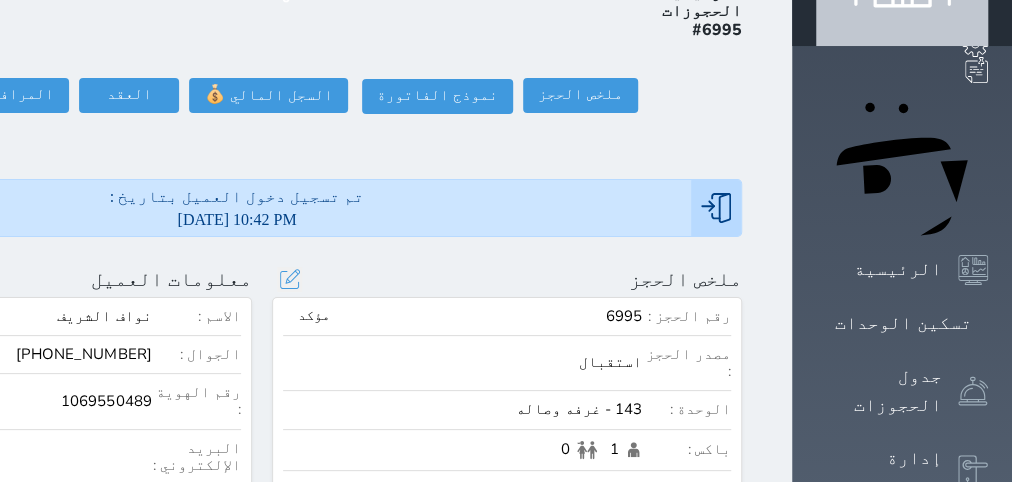 click on "مصدر الحجز :   استقبال" at bounding box center (507, 369) 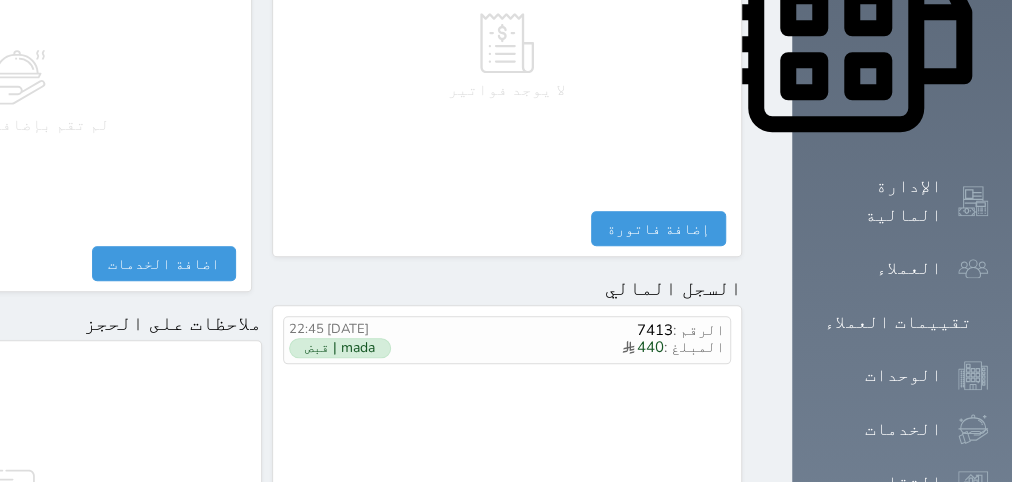 scroll, scrollTop: 1295, scrollLeft: 0, axis: vertical 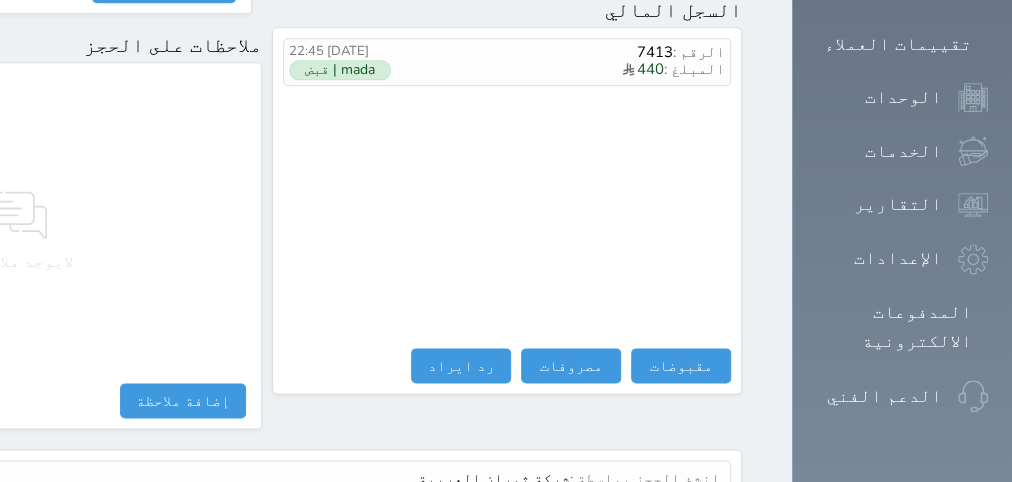 click on "عرض سجل شموس" at bounding box center [666, 526] 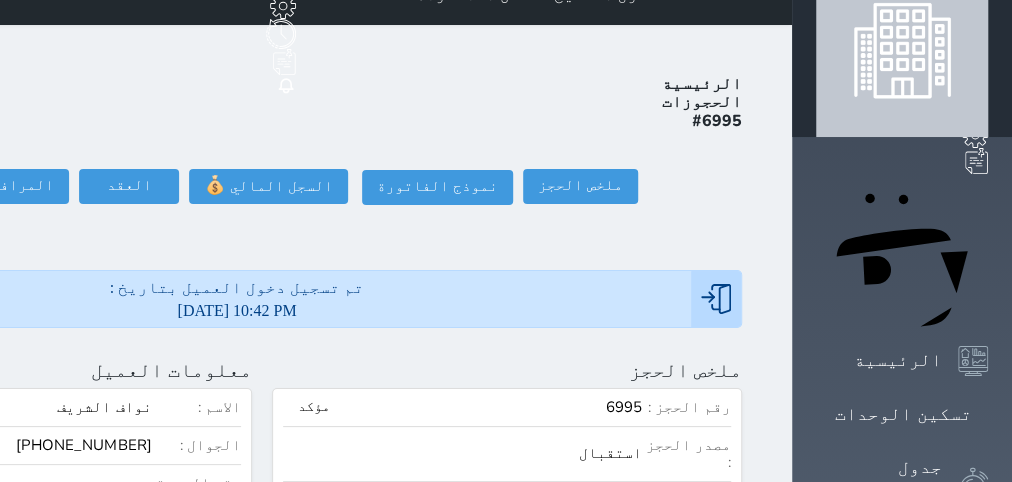 scroll, scrollTop: 0, scrollLeft: 0, axis: both 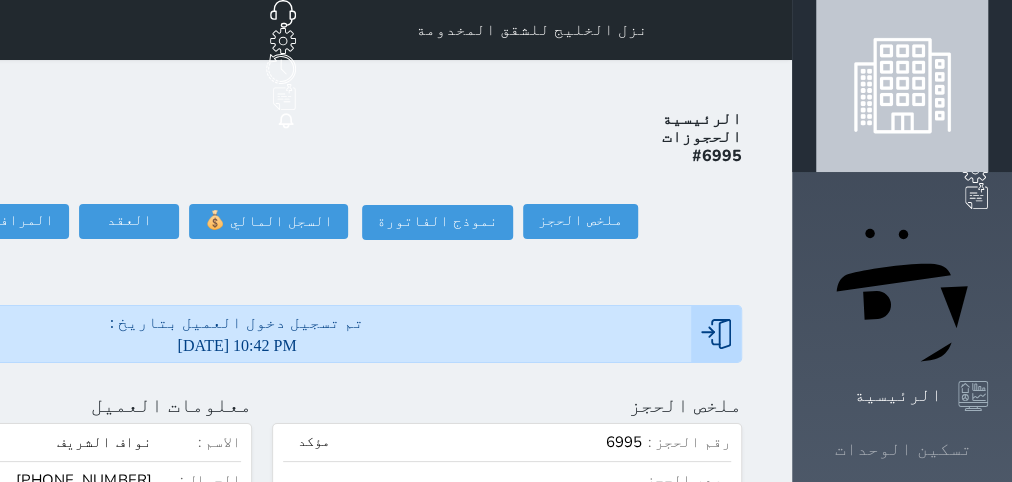 click on "تسكين الوحدات" at bounding box center [903, 449] 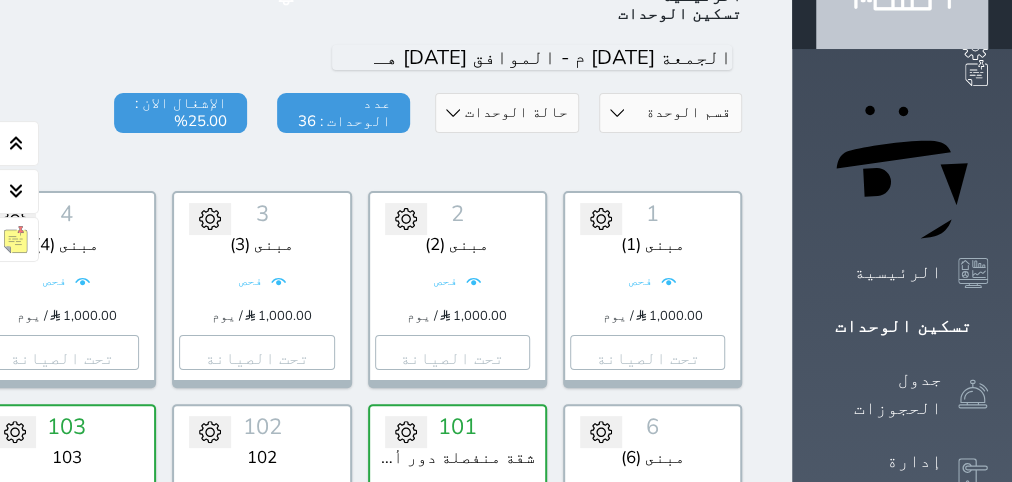 scroll, scrollTop: 0, scrollLeft: 0, axis: both 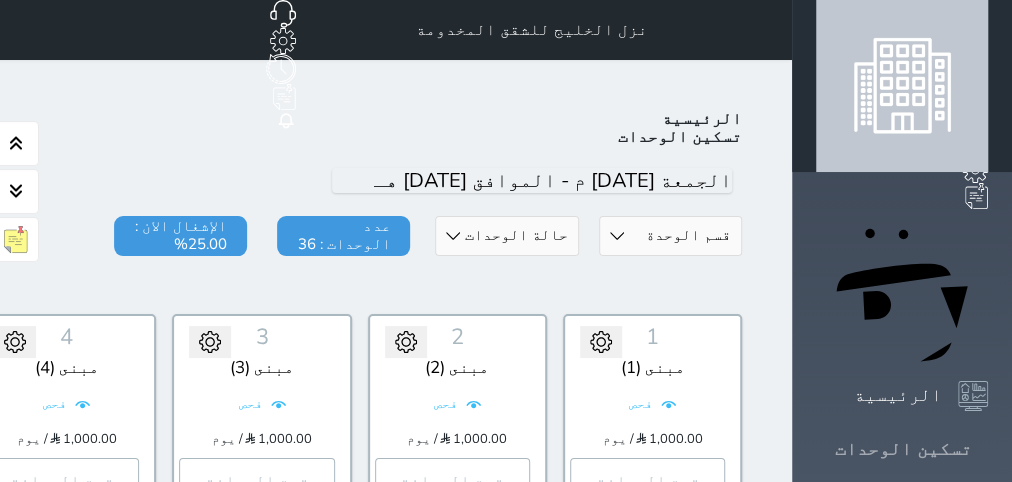 click on "تسكين الوحدات" at bounding box center (903, 449) 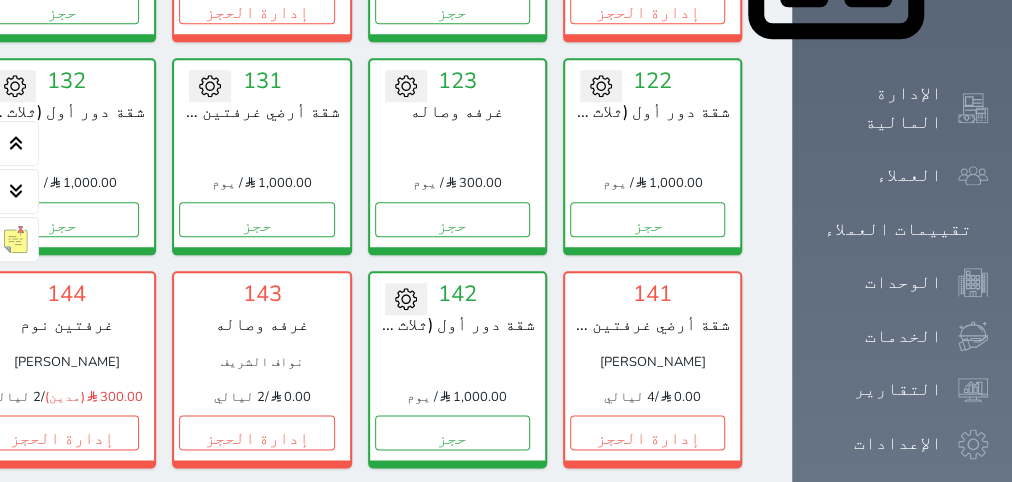 scroll, scrollTop: 1260, scrollLeft: 0, axis: vertical 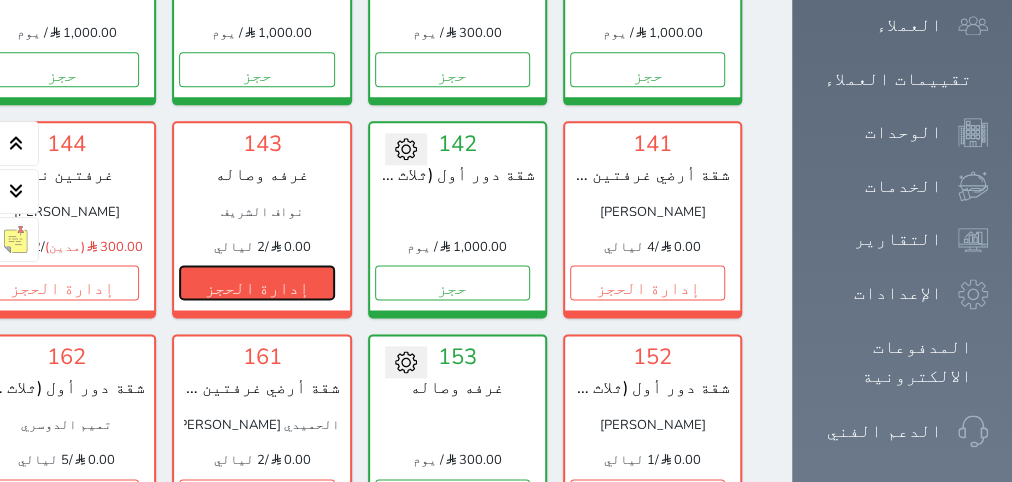 click on "إدارة الحجز" at bounding box center (256, 282) 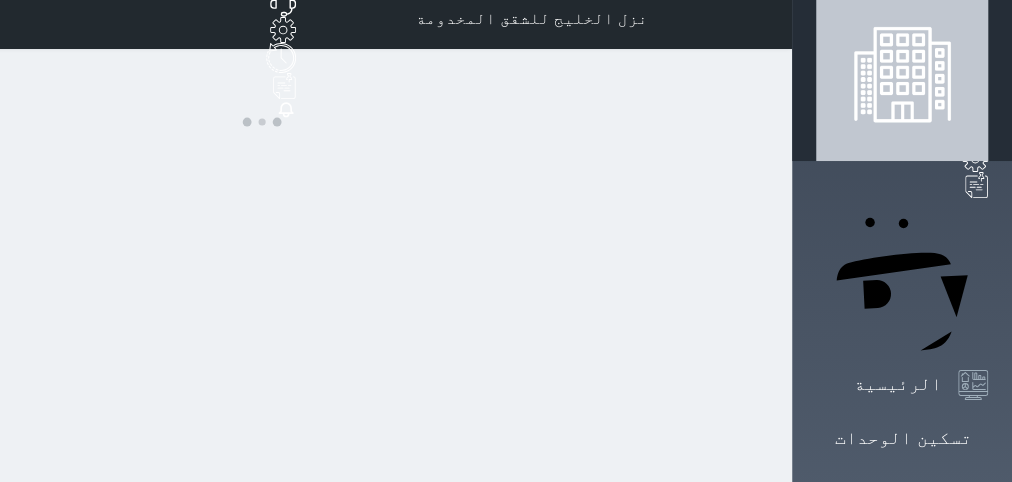 scroll, scrollTop: 0, scrollLeft: 0, axis: both 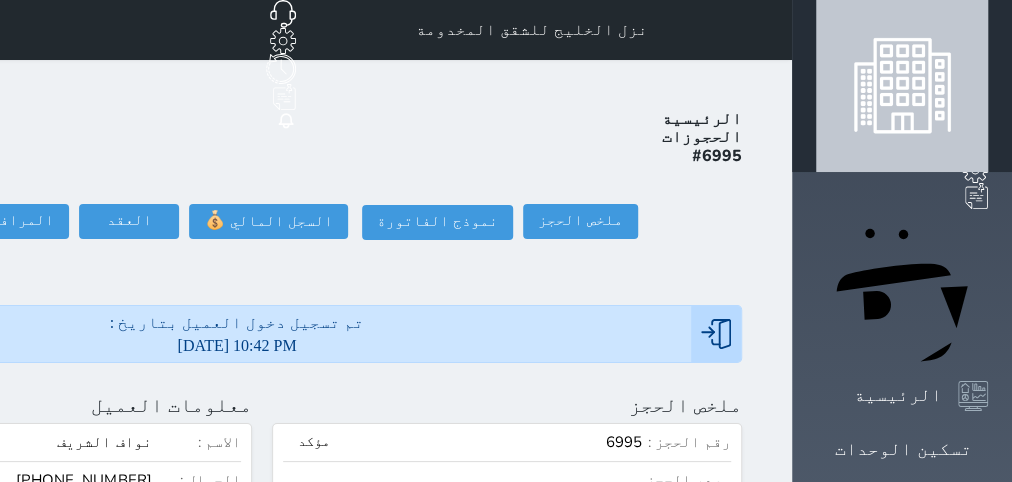 click on "تسجيل مغادرة" at bounding box center [-142, 221] 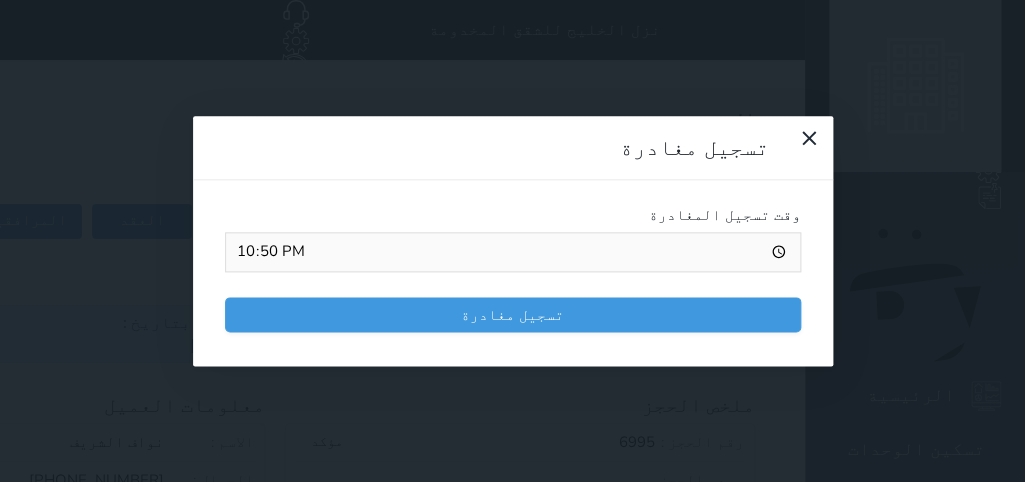 click on "تسجيل مغادرة                       وقت تسجيل المغادرة    22:50
تسجيل مغادرة" at bounding box center (512, 241) 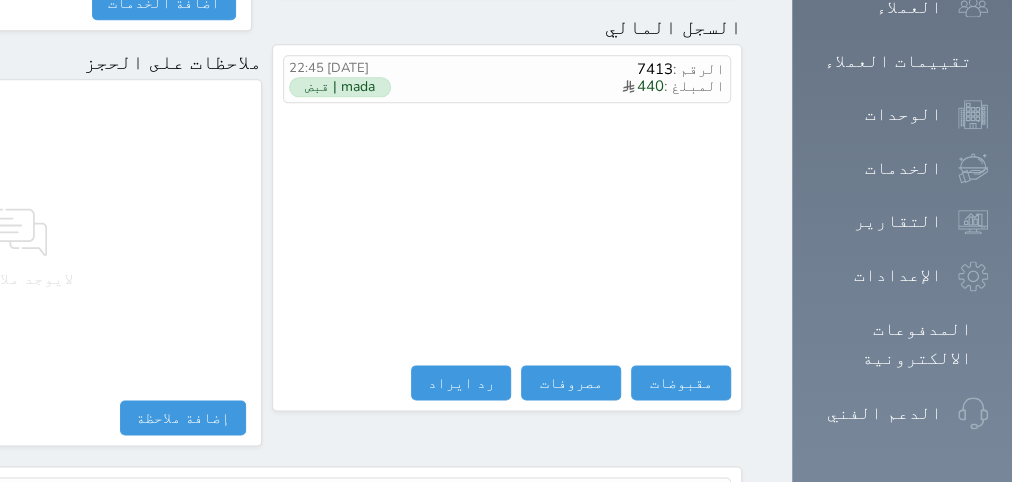 scroll, scrollTop: 1295, scrollLeft: 0, axis: vertical 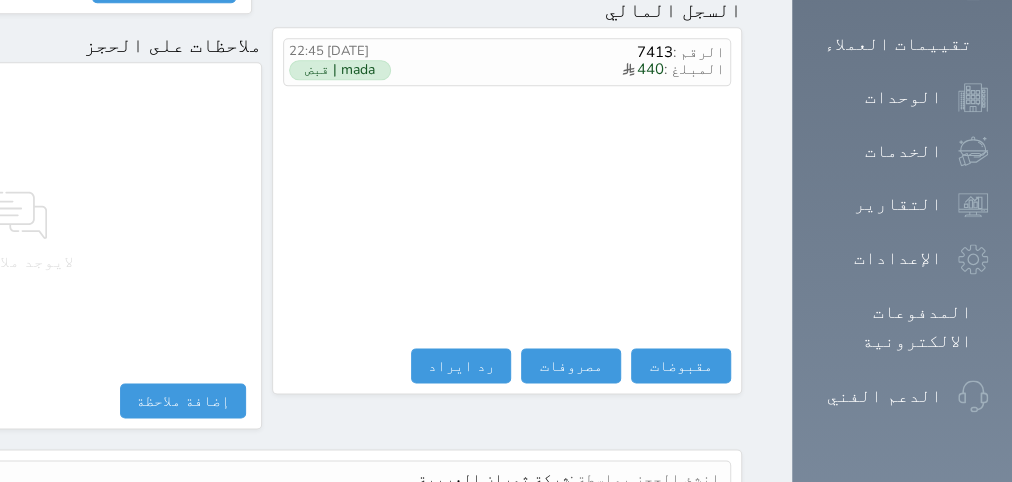 click on "عرض سجل شموس" at bounding box center (666, 526) 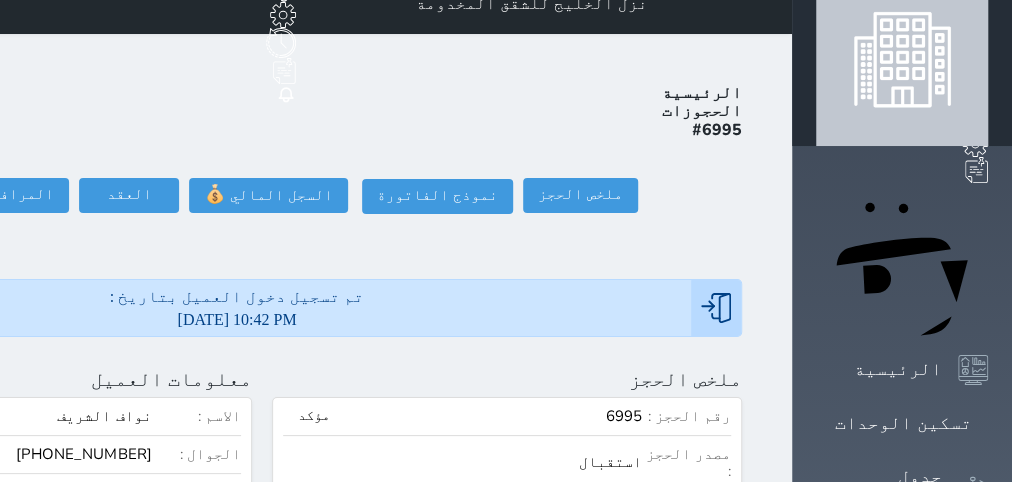 scroll, scrollTop: 0, scrollLeft: 0, axis: both 